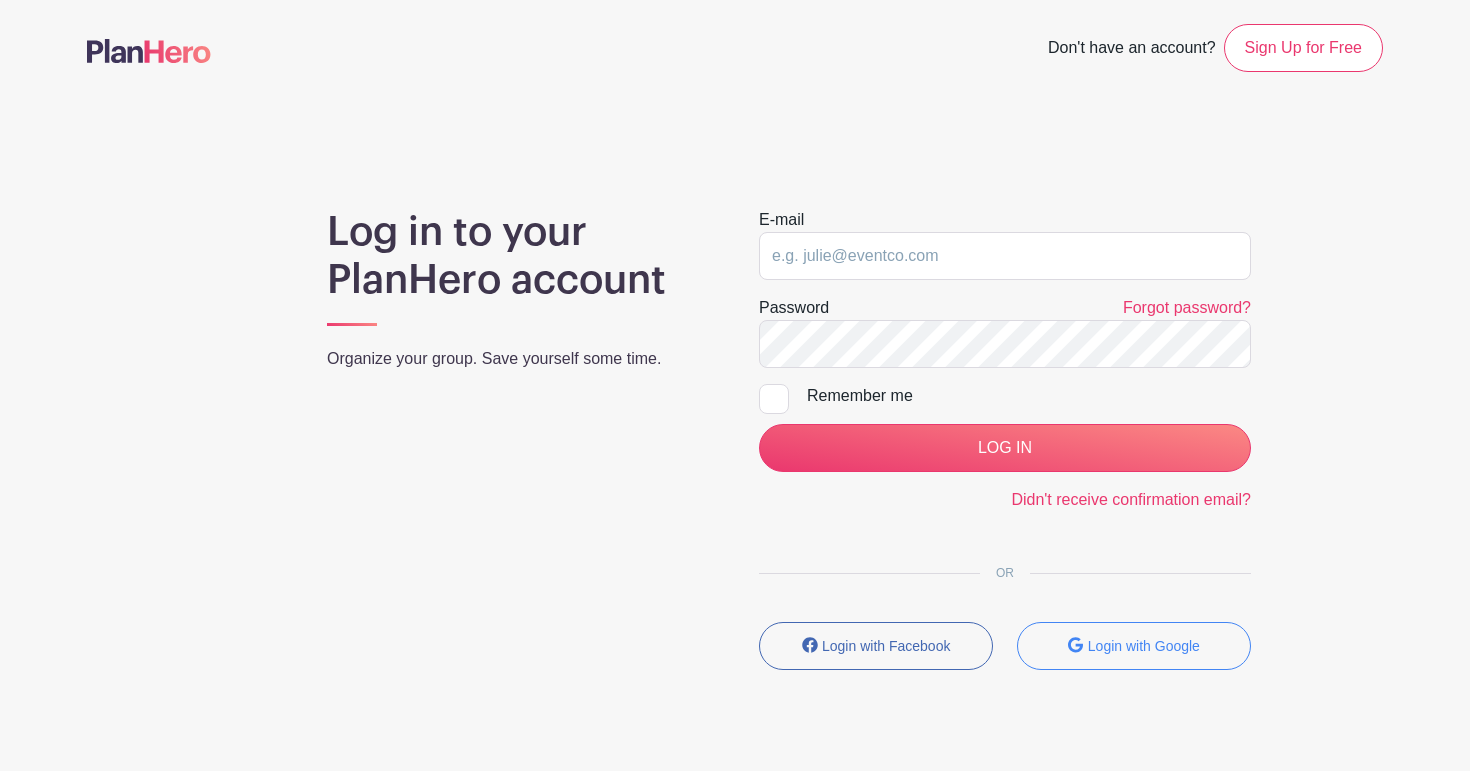 scroll, scrollTop: 0, scrollLeft: 0, axis: both 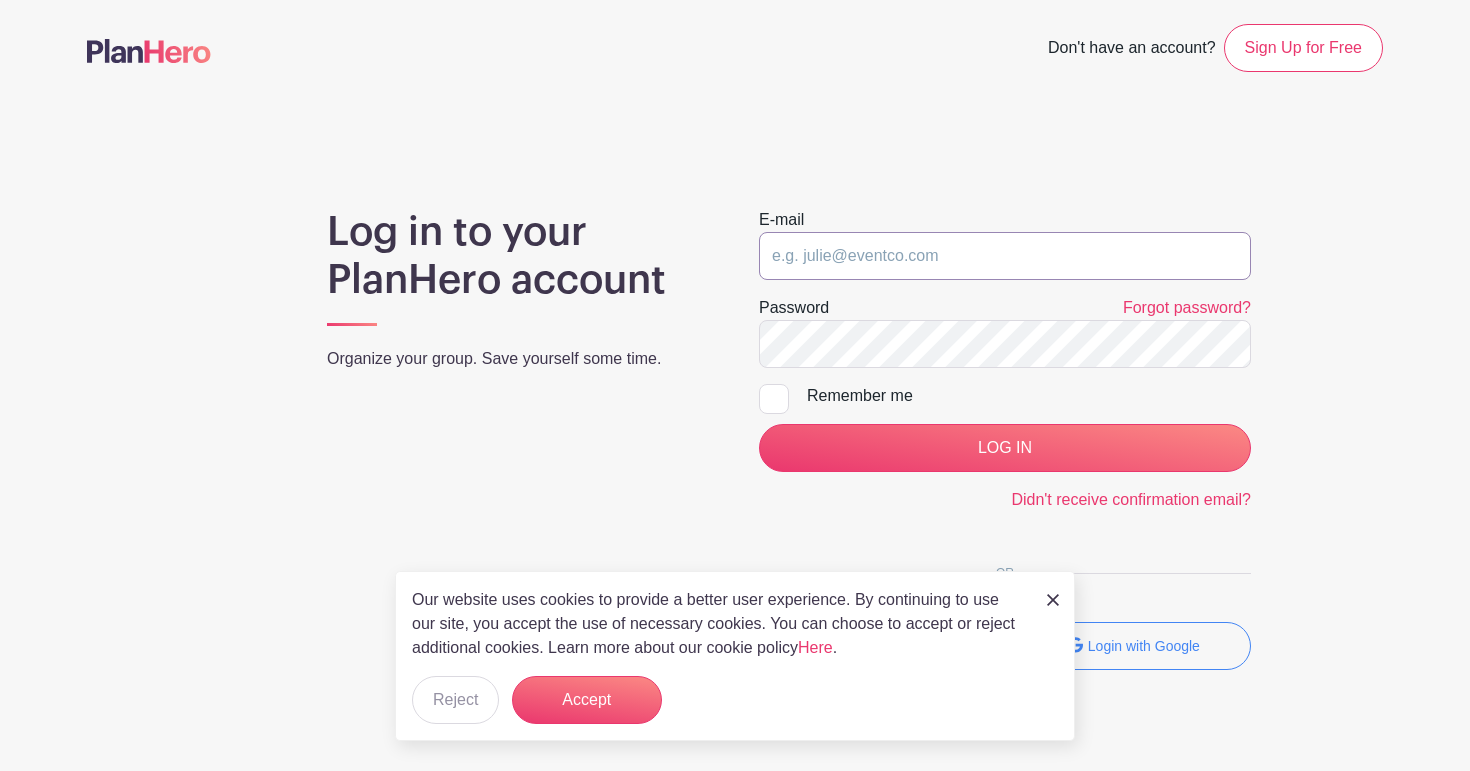type on "hello@trc.life" 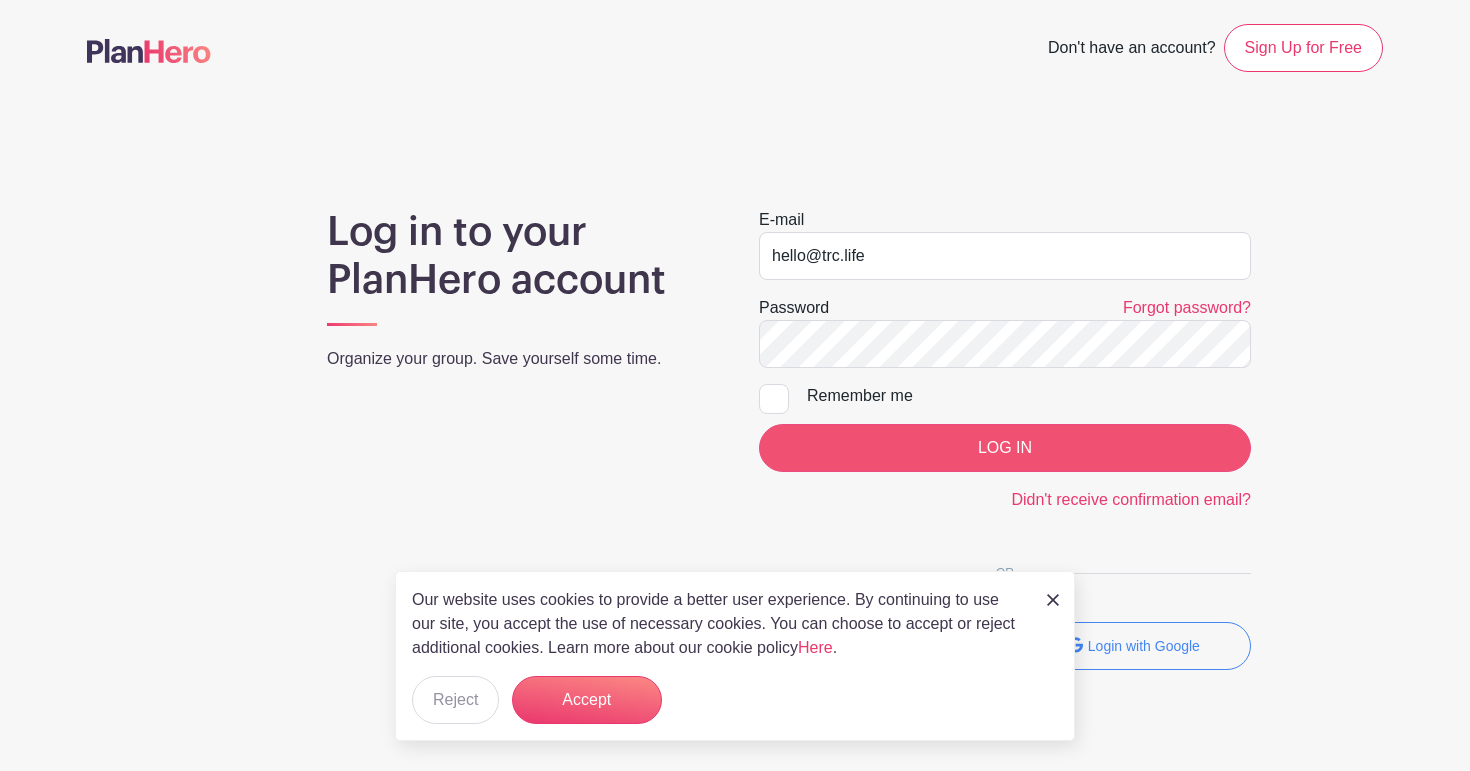 click on "LOG IN" at bounding box center (1005, 448) 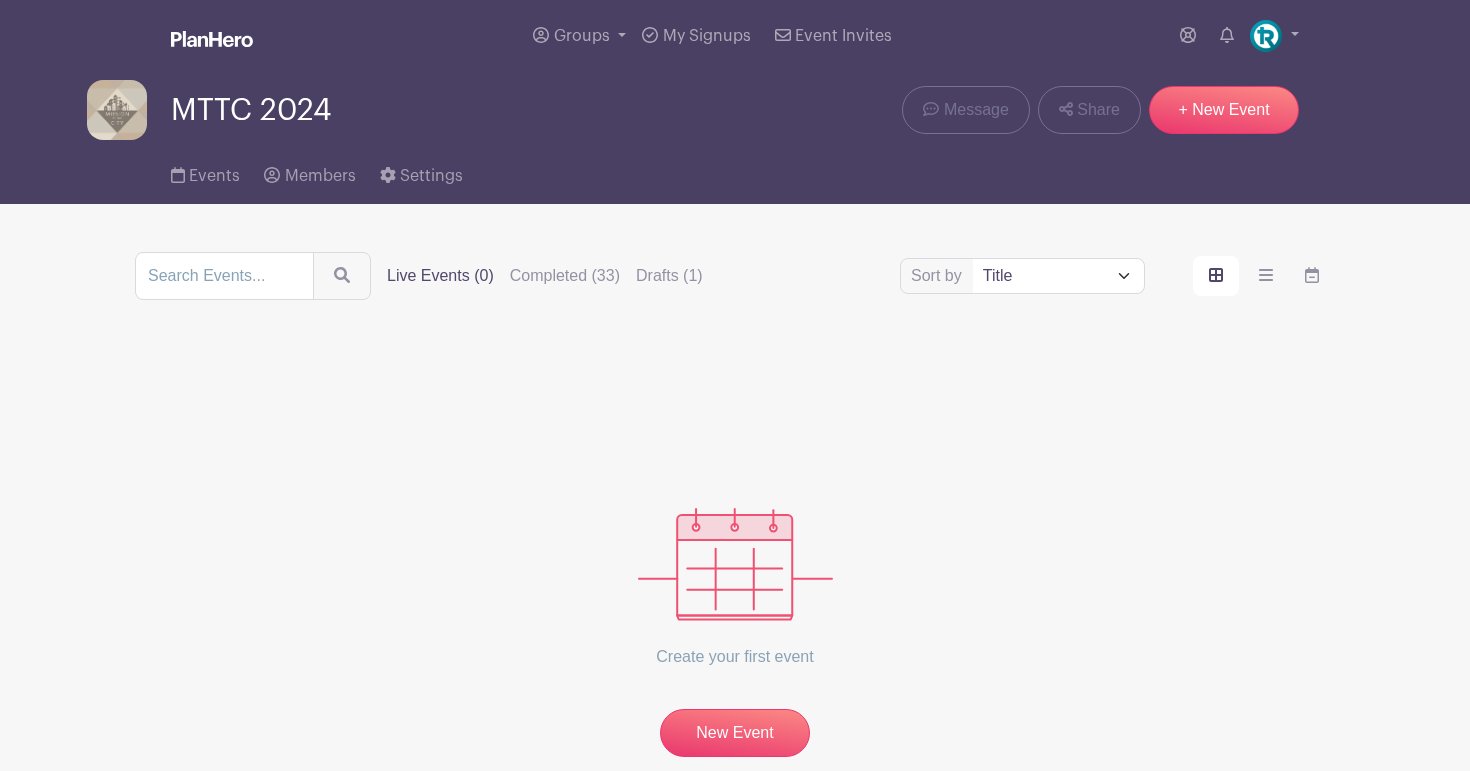 scroll, scrollTop: 0, scrollLeft: 0, axis: both 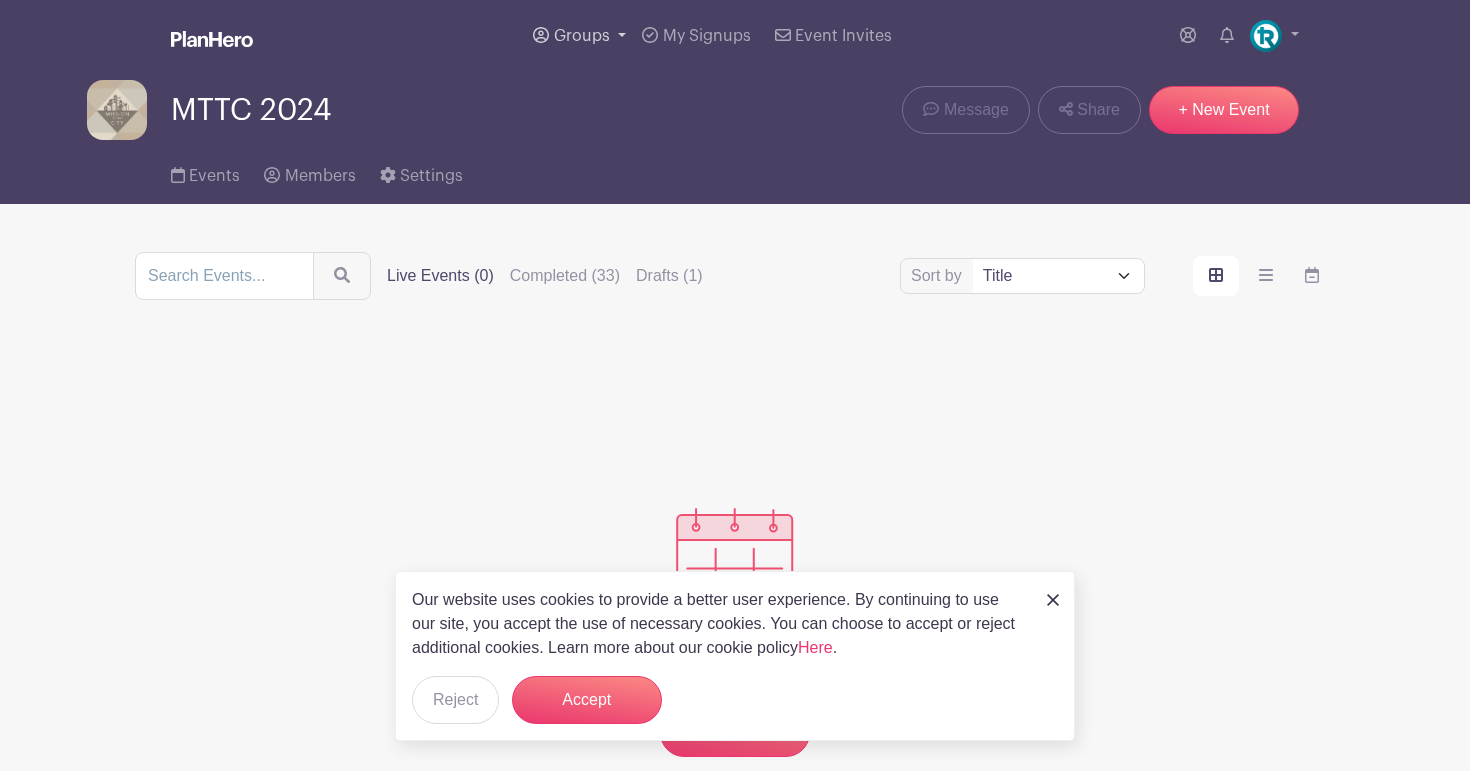 click on "Groups" at bounding box center [582, 36] 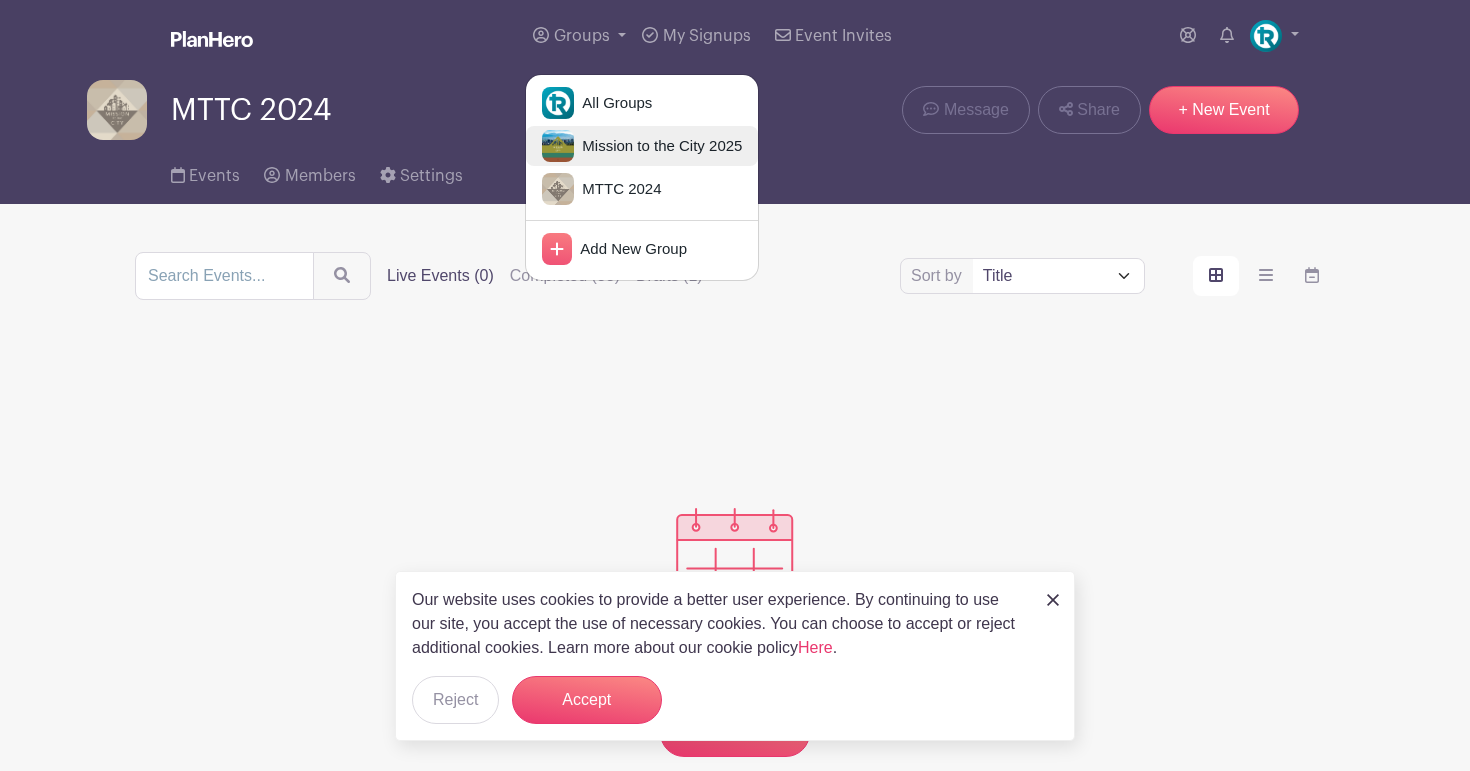 click on "Mission to the City 2025" at bounding box center [658, 146] 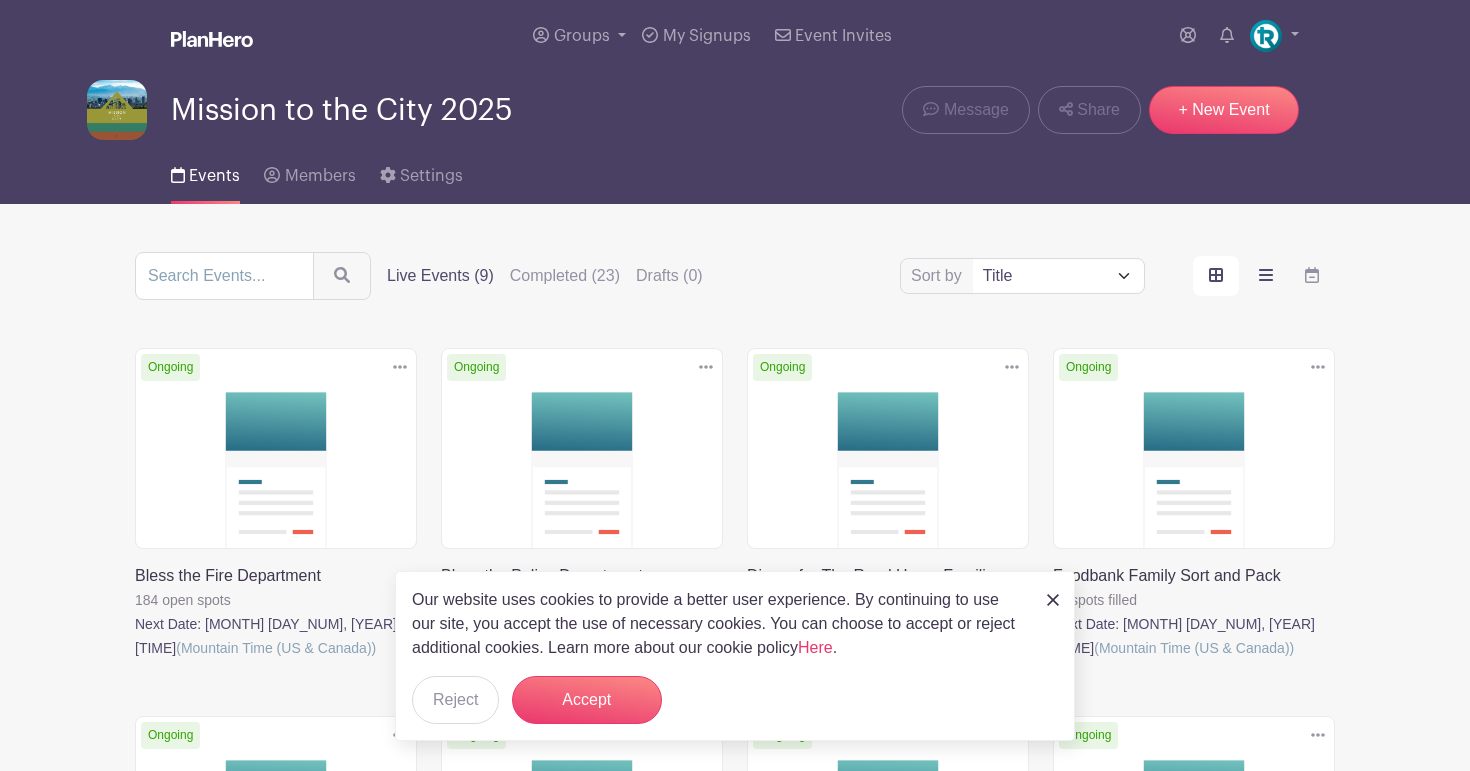 scroll, scrollTop: 0, scrollLeft: 0, axis: both 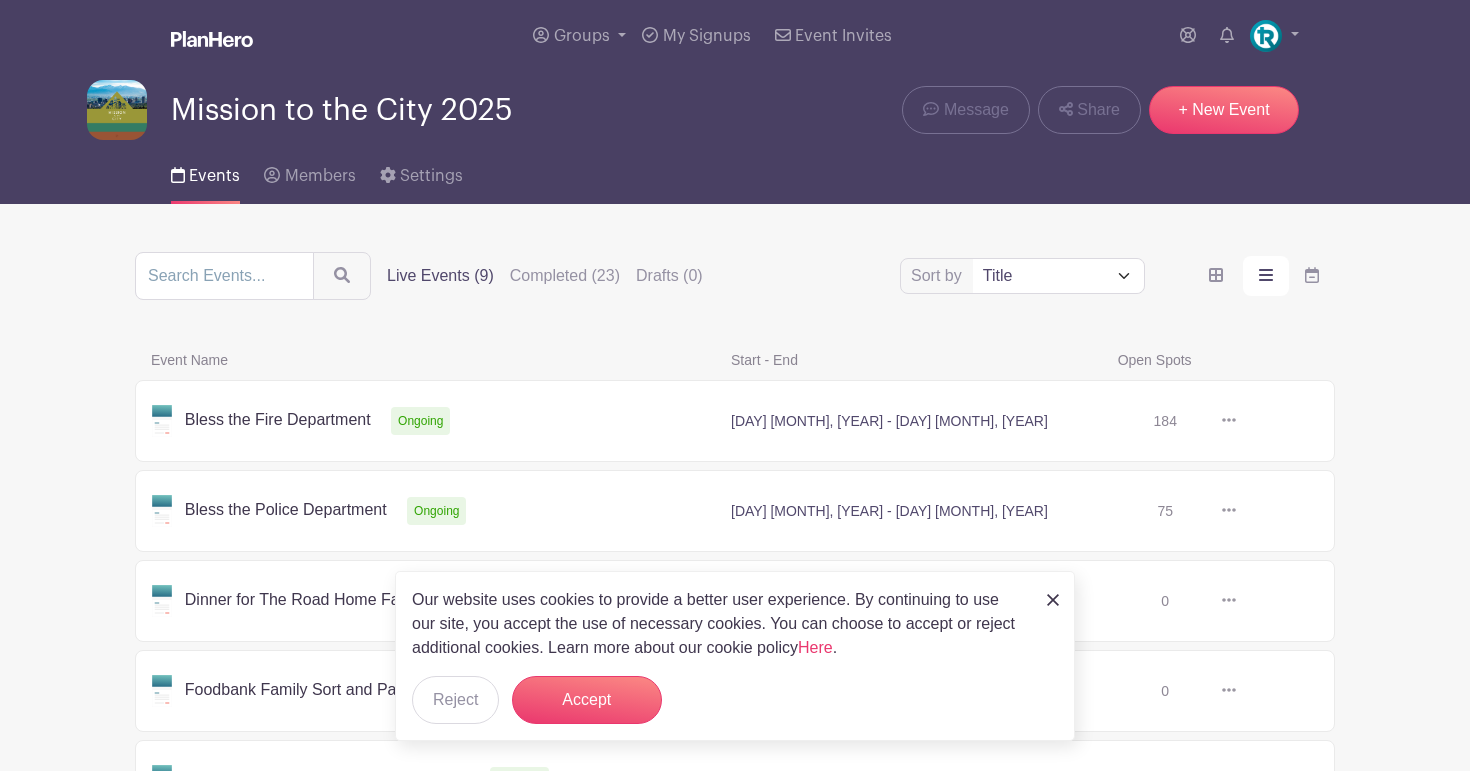 click at bounding box center (1053, 600) 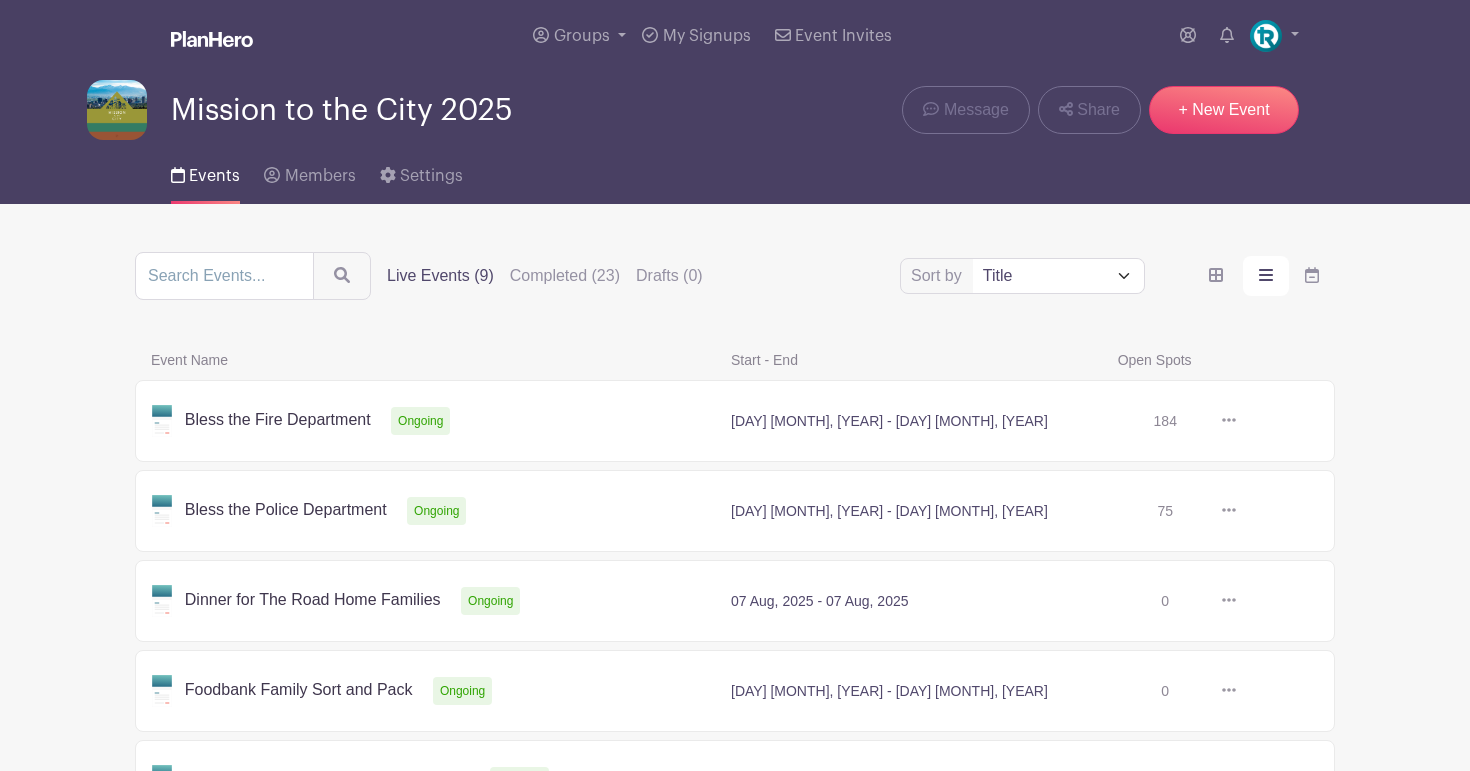 select on "upcoming_date" 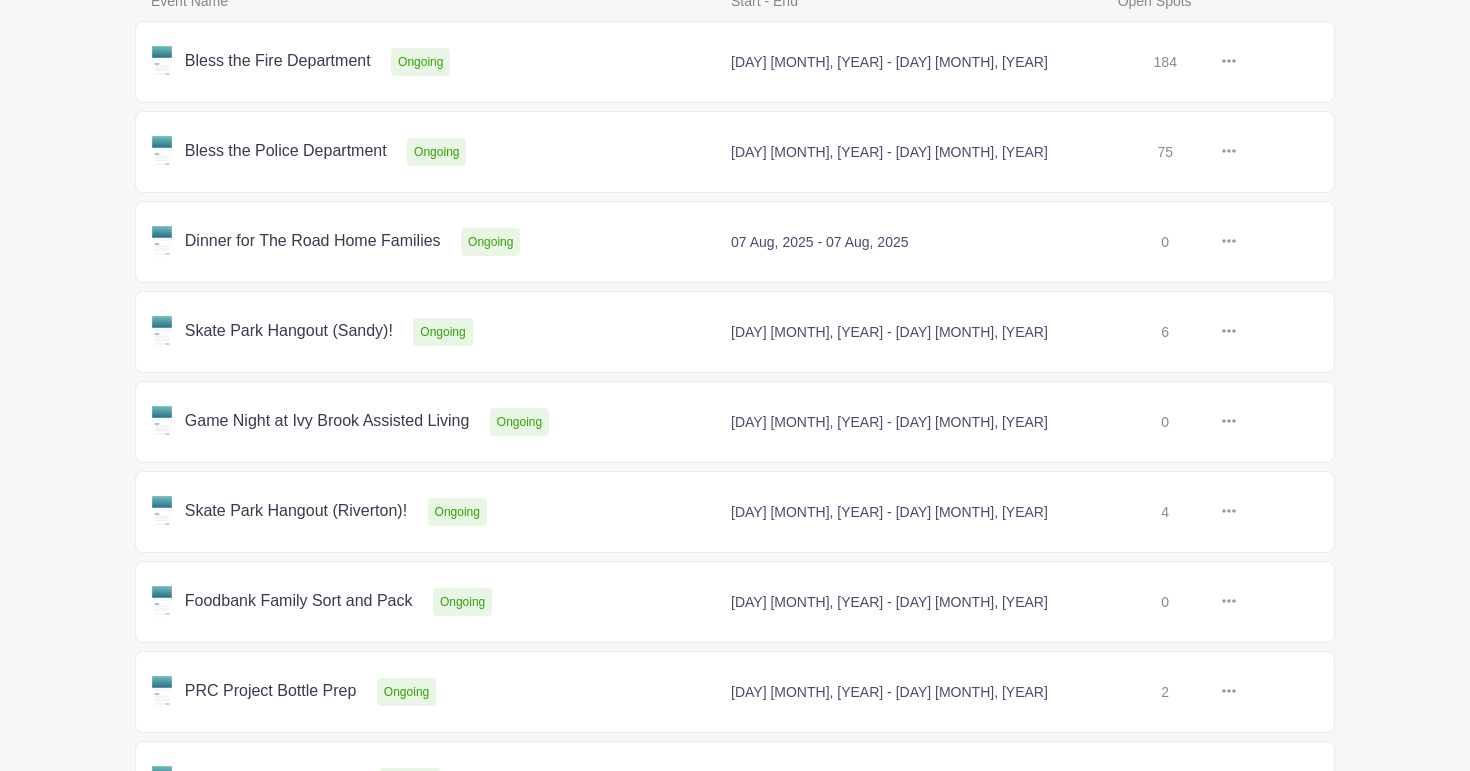 scroll, scrollTop: 360, scrollLeft: 0, axis: vertical 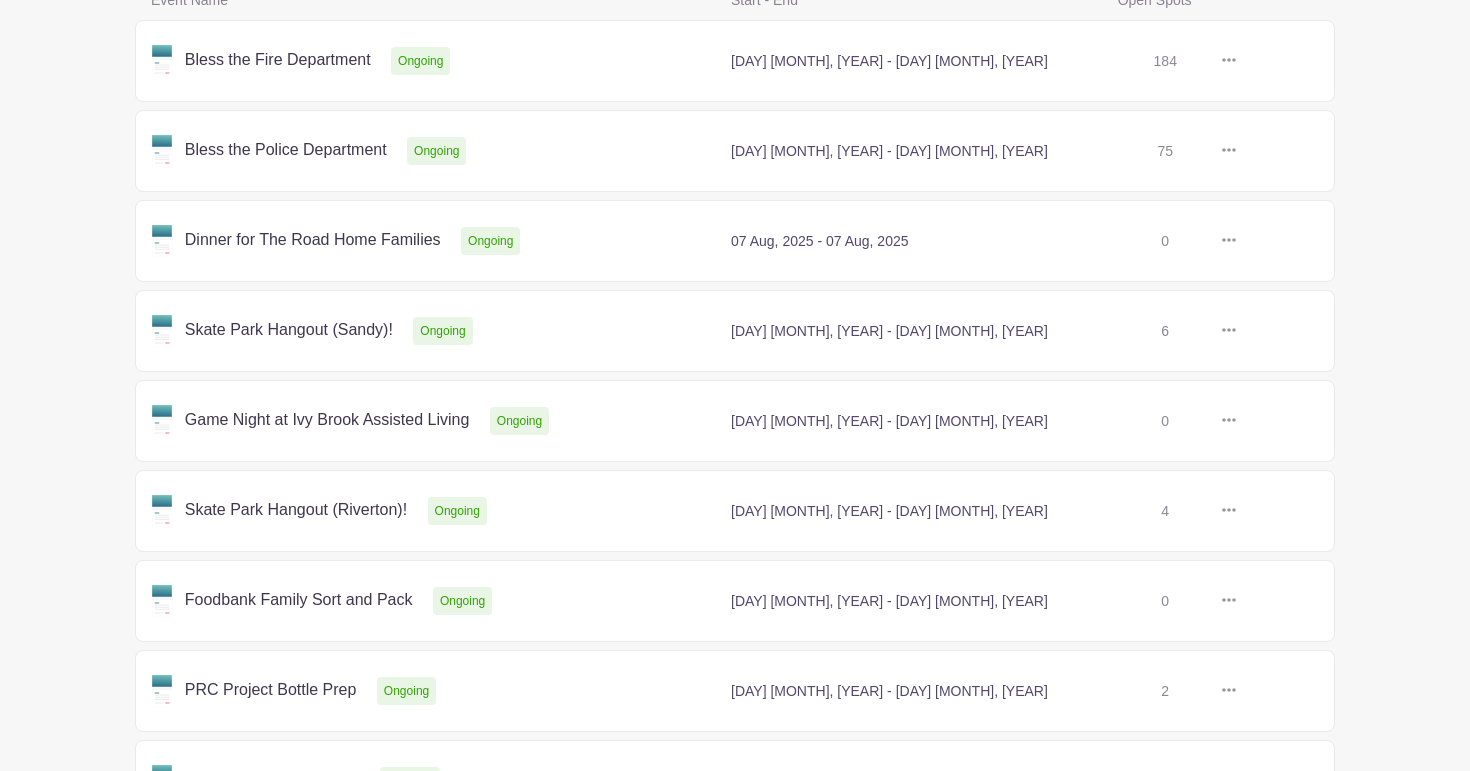 click at bounding box center (1236, 331) 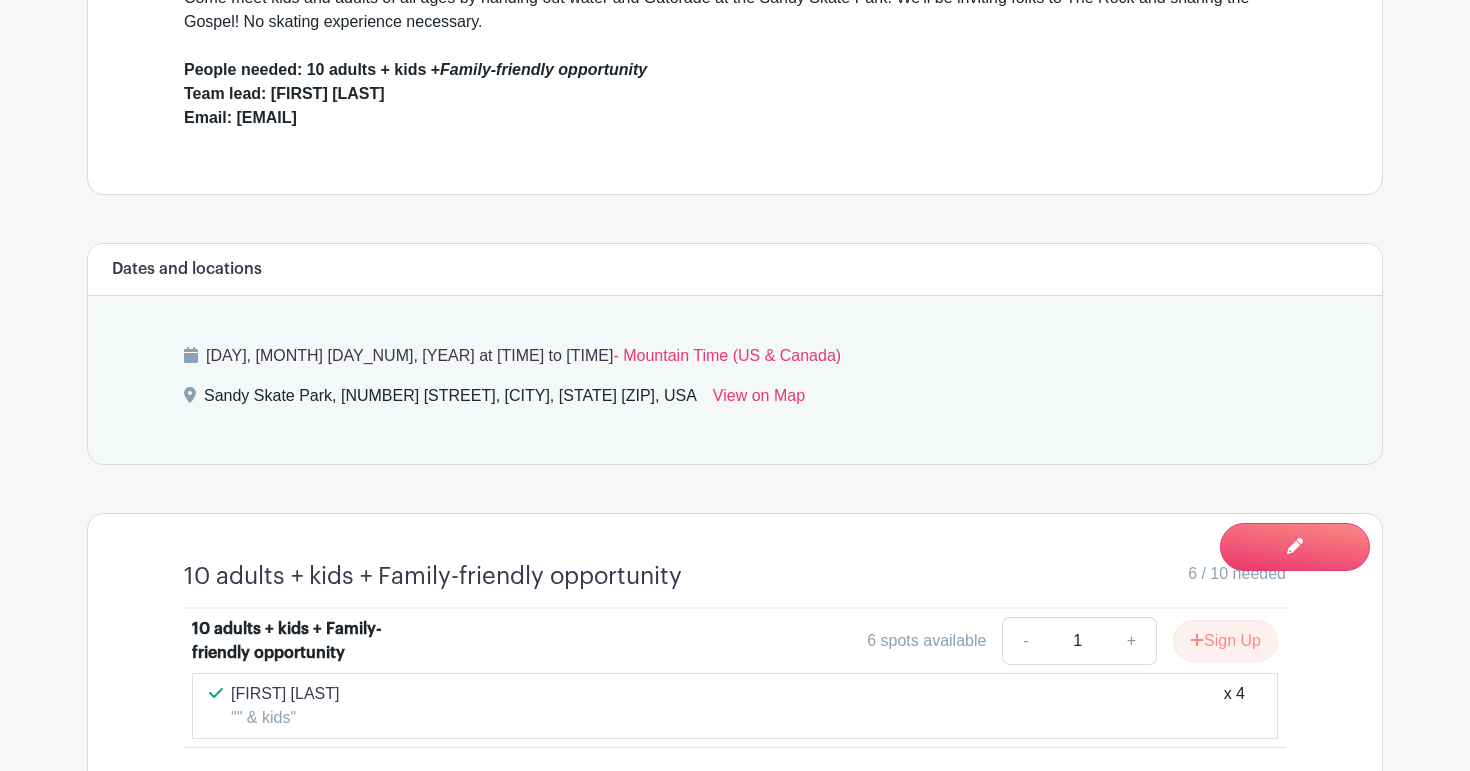 scroll, scrollTop: 784, scrollLeft: 0, axis: vertical 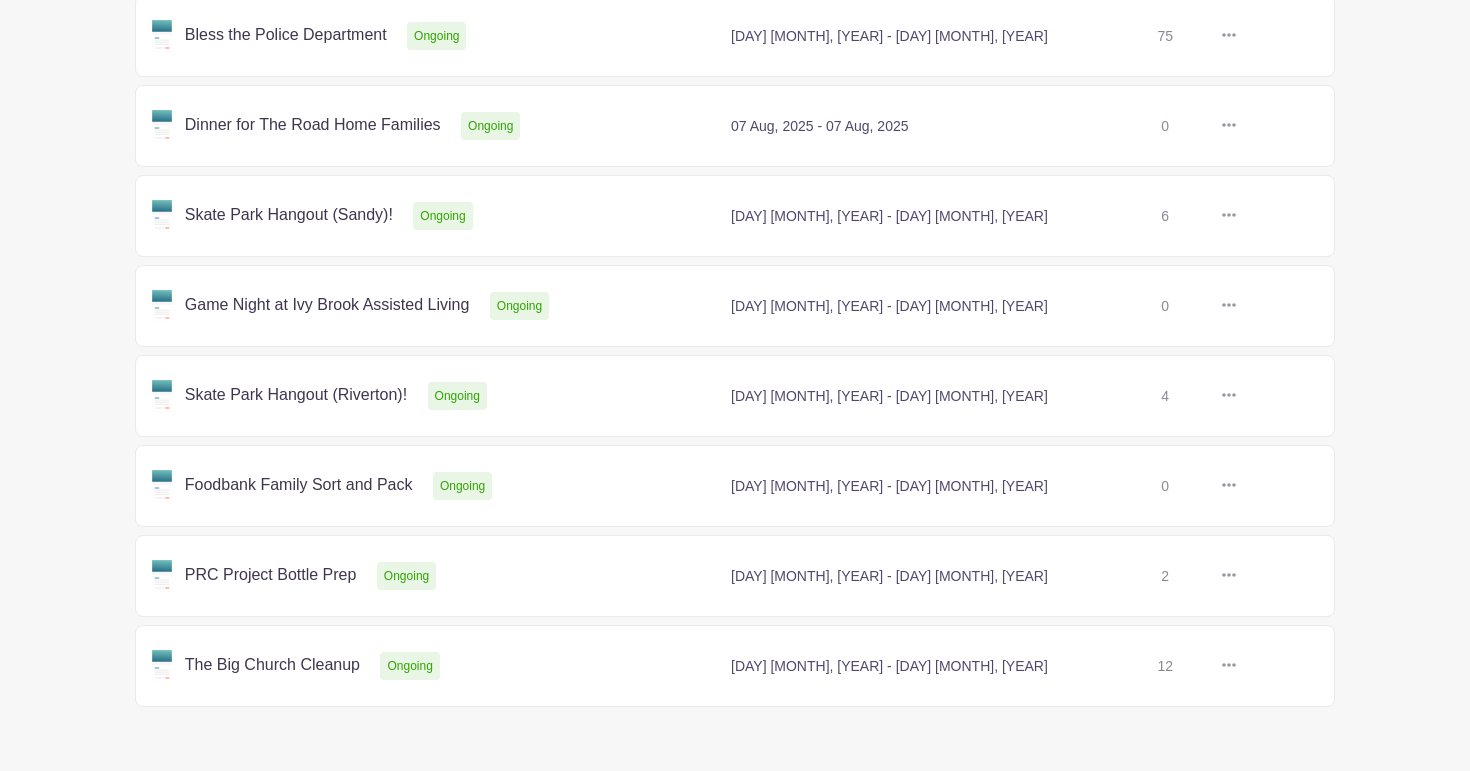 click at bounding box center (1236, 396) 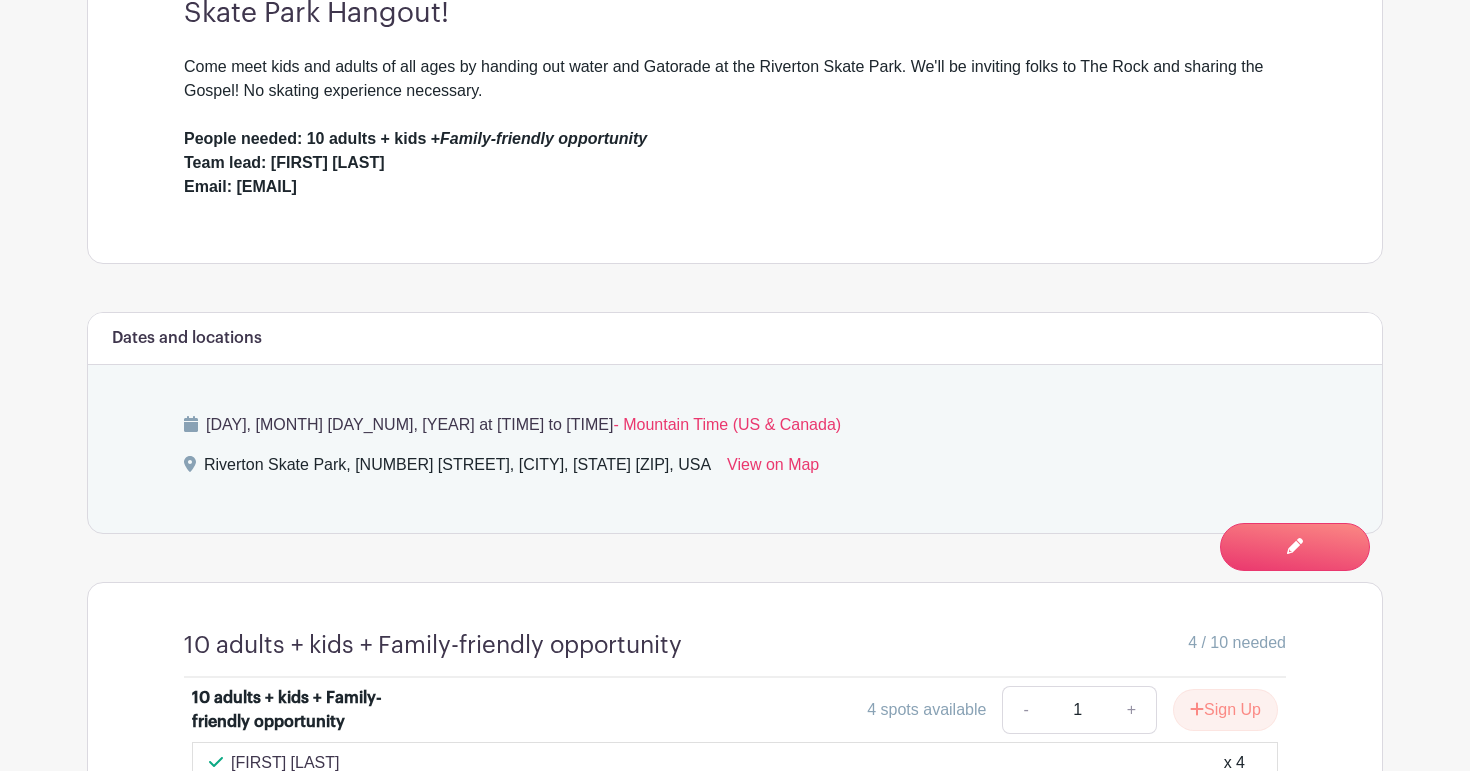 scroll, scrollTop: 709, scrollLeft: 0, axis: vertical 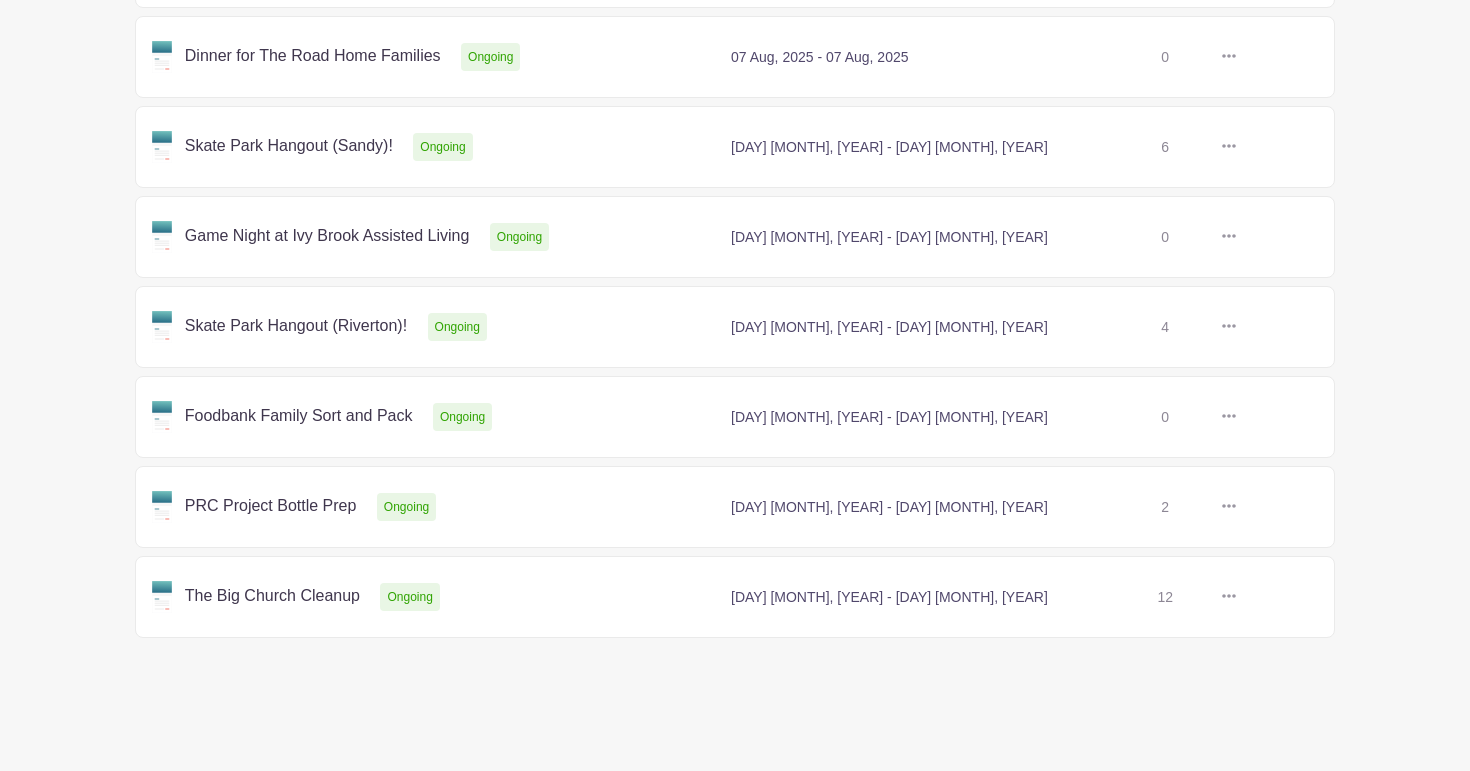 click at bounding box center (1236, 507) 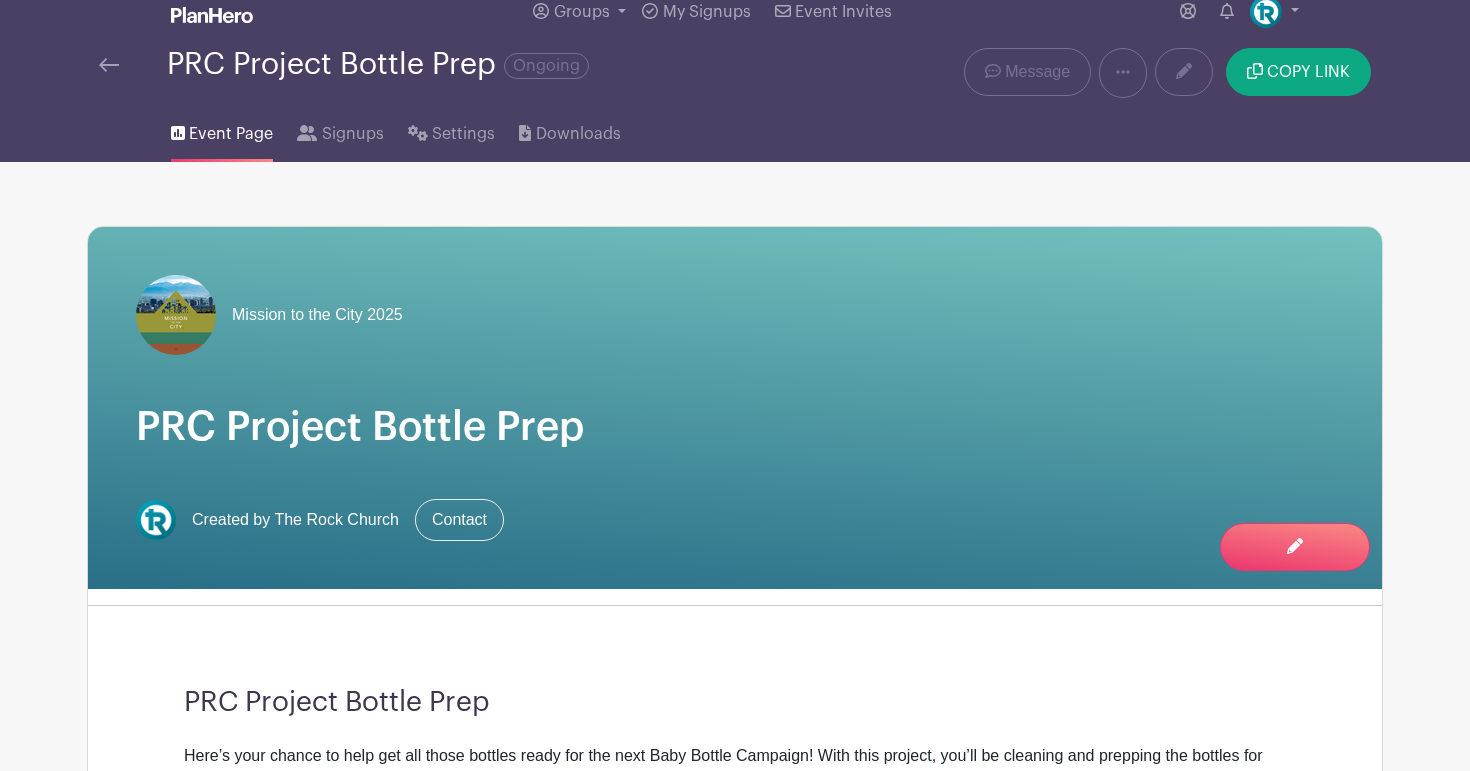 scroll, scrollTop: 17, scrollLeft: 0, axis: vertical 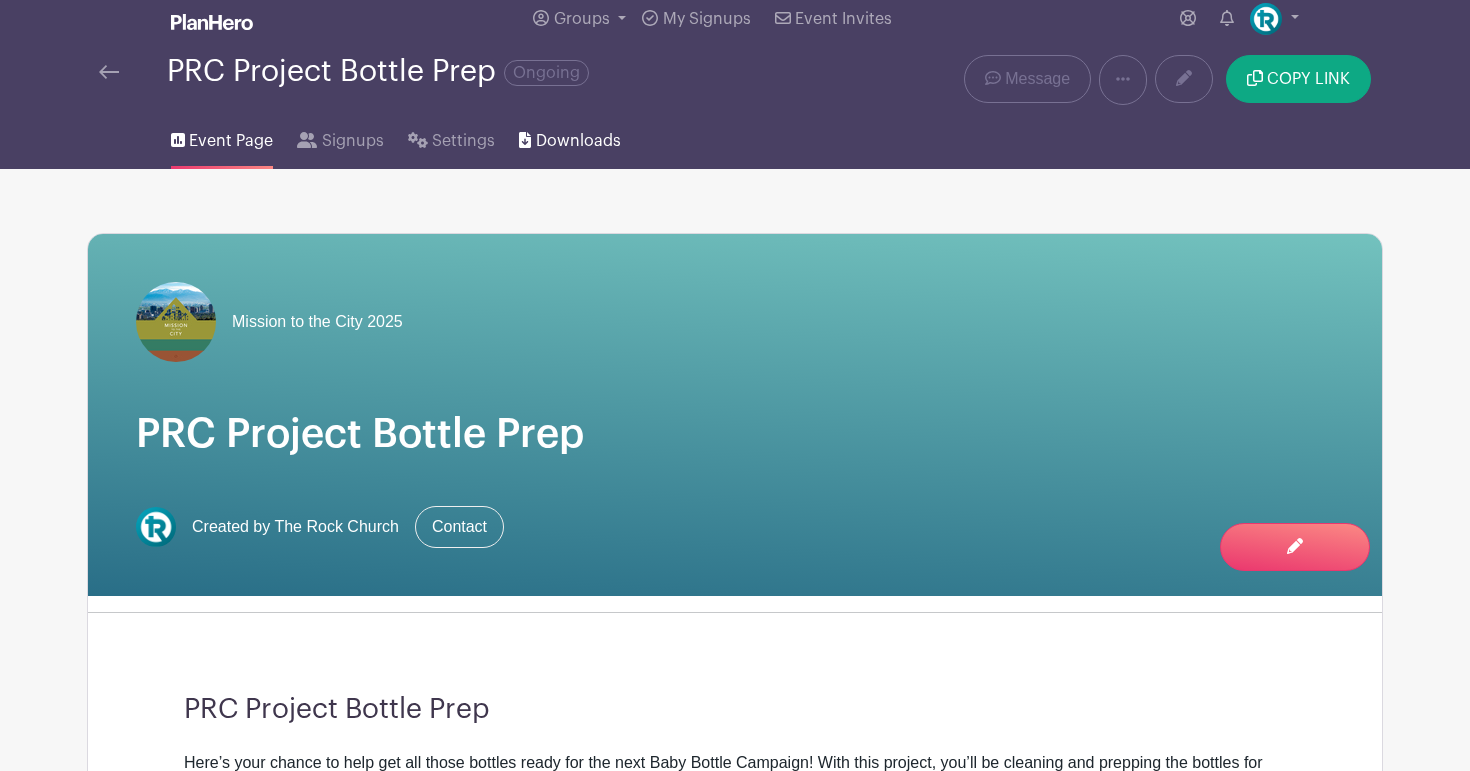click on "Downloads" at bounding box center (578, 141) 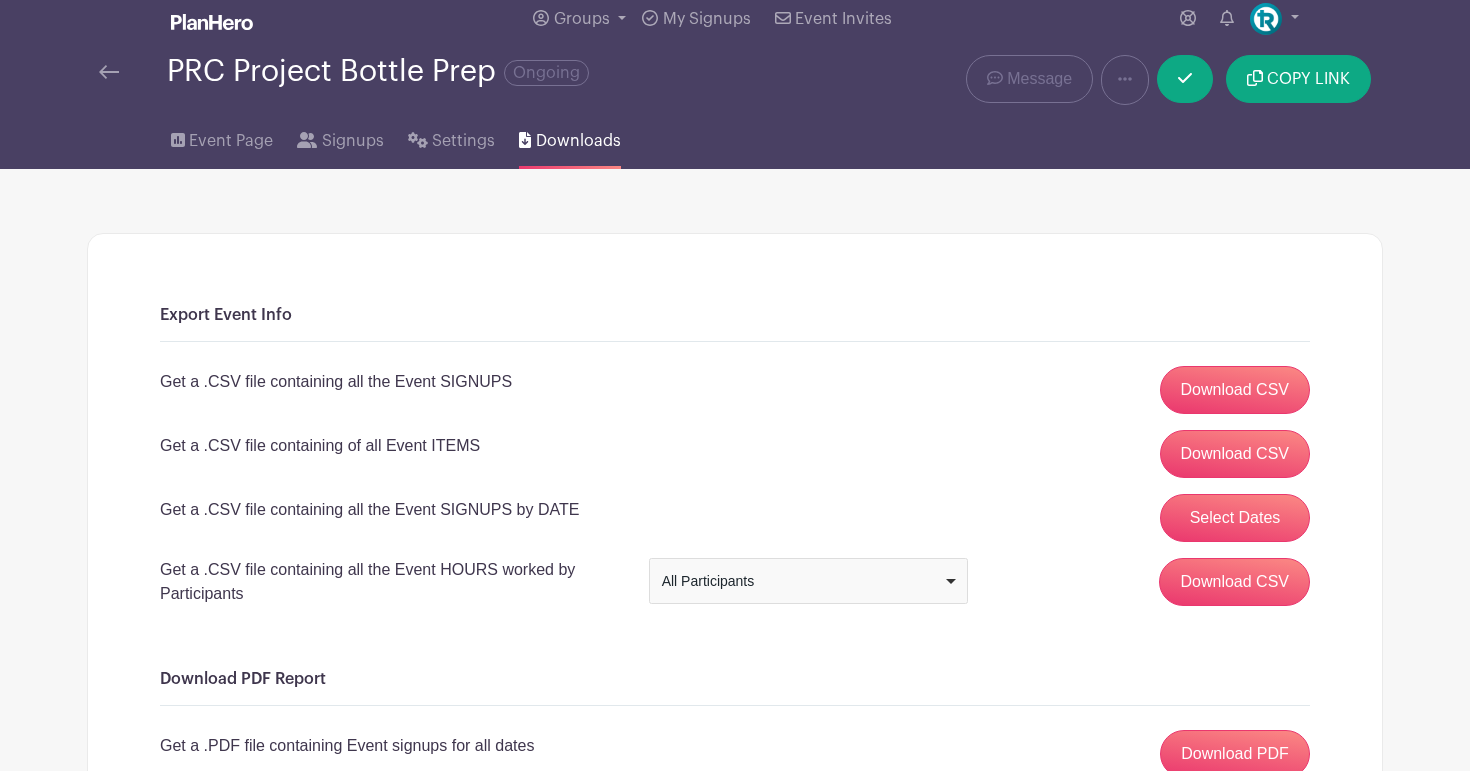 scroll, scrollTop: 0, scrollLeft: 0, axis: both 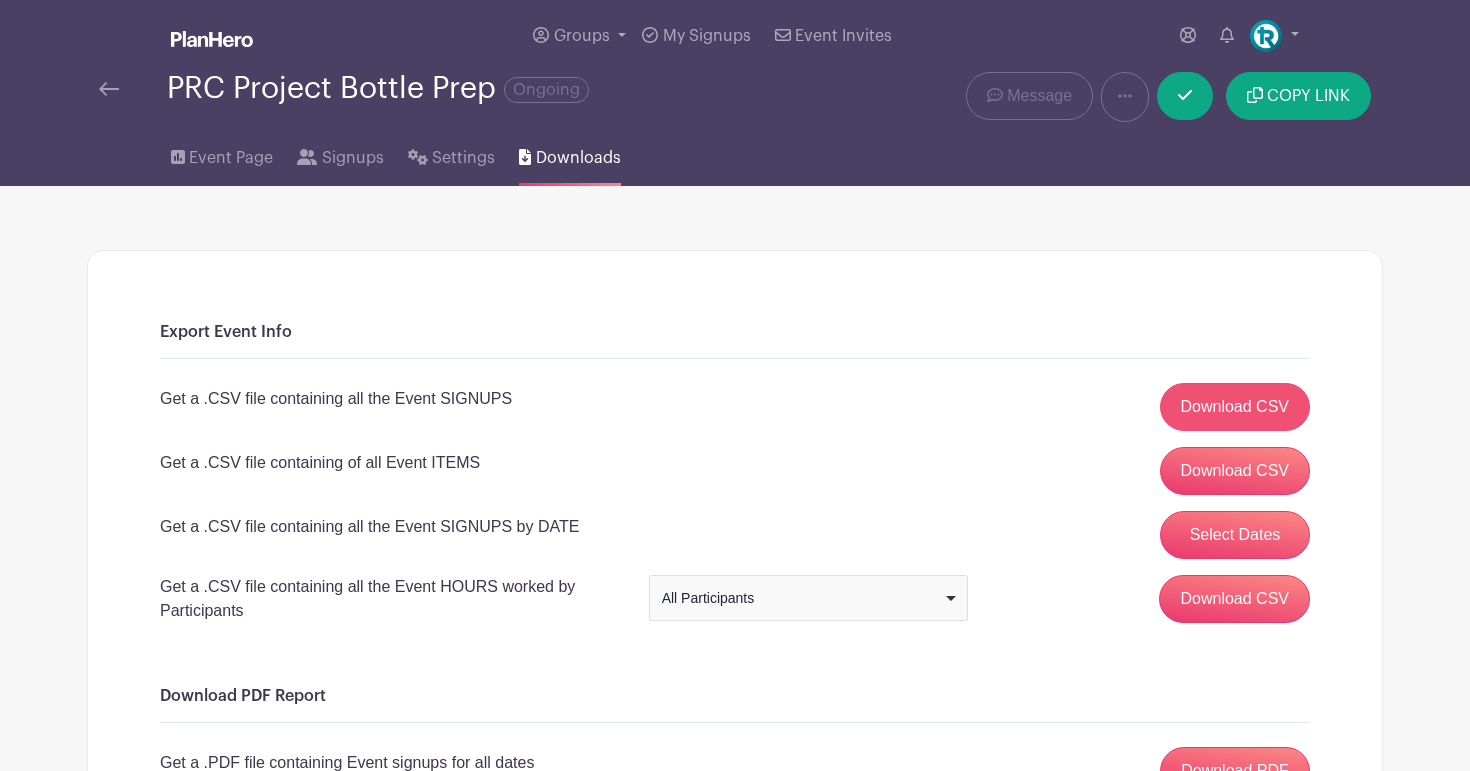 click on "Download CSV" at bounding box center [1235, 407] 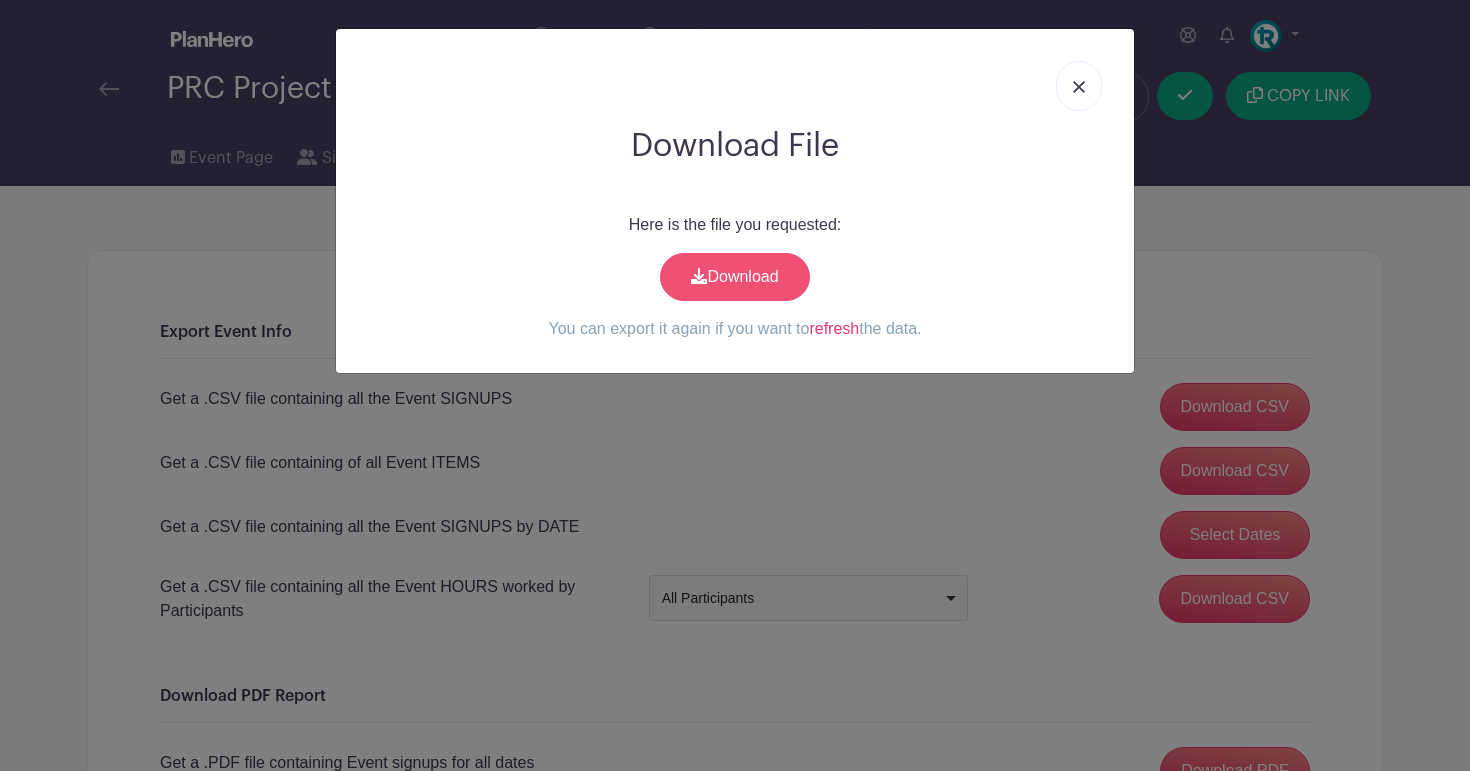 click on "Download" at bounding box center [735, 277] 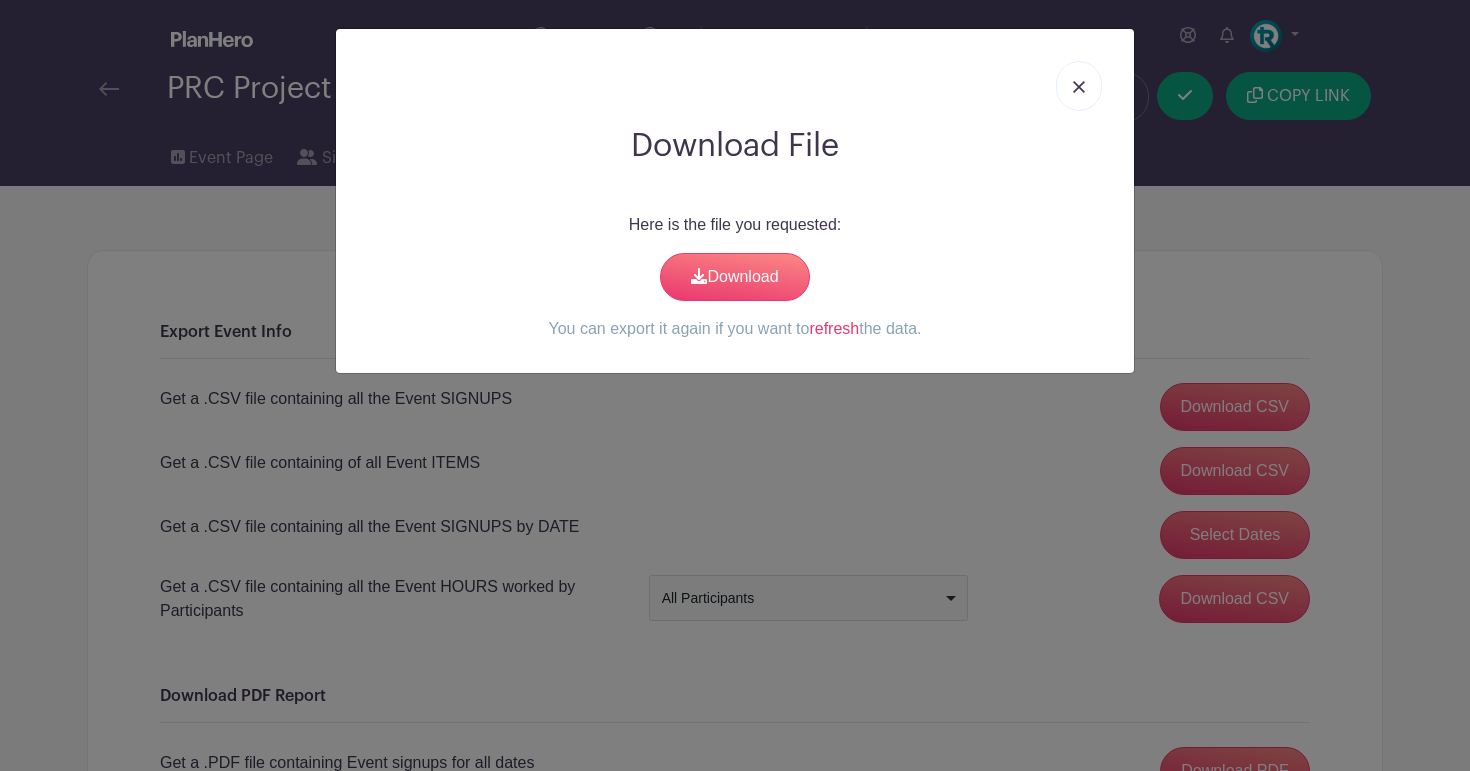 click at bounding box center (1079, 87) 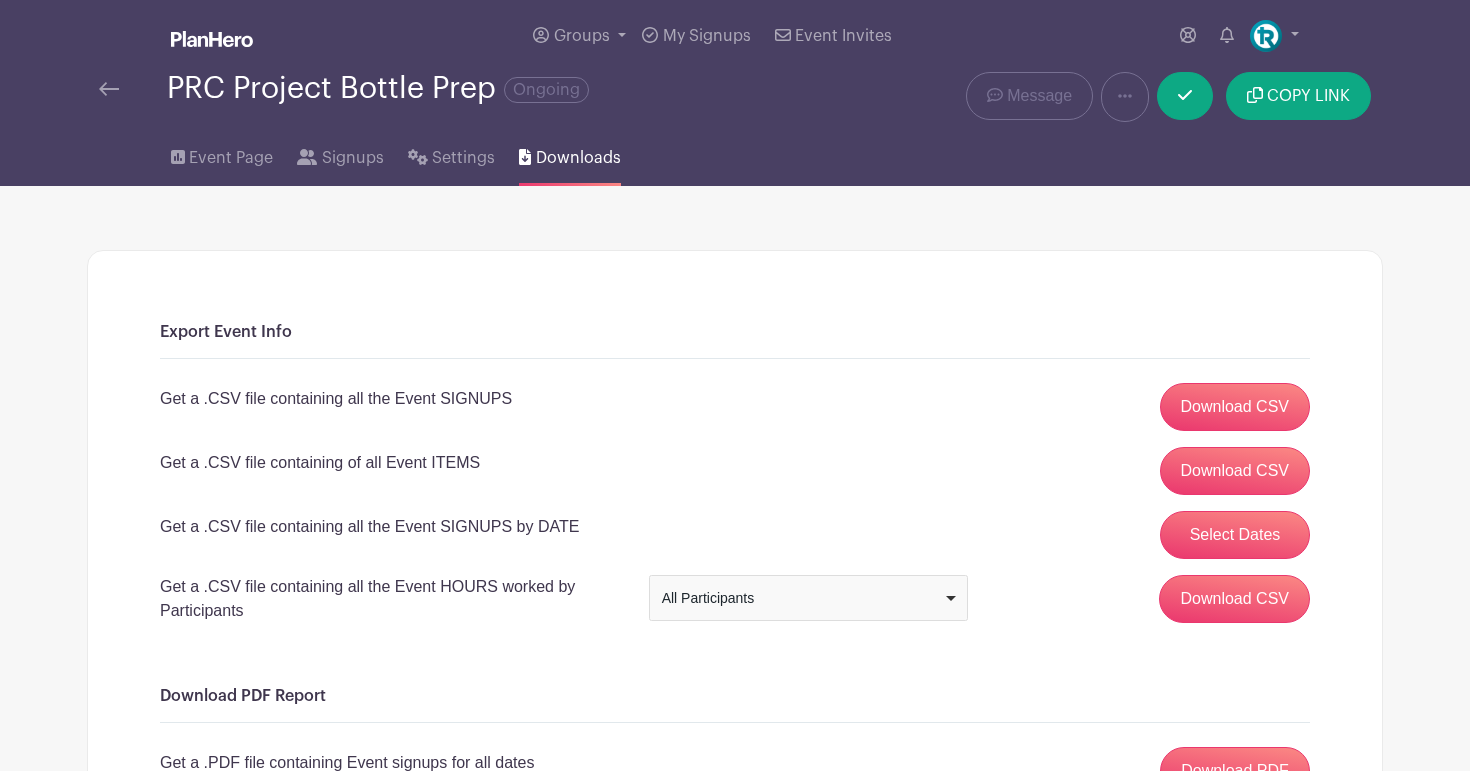 scroll, scrollTop: 0, scrollLeft: 0, axis: both 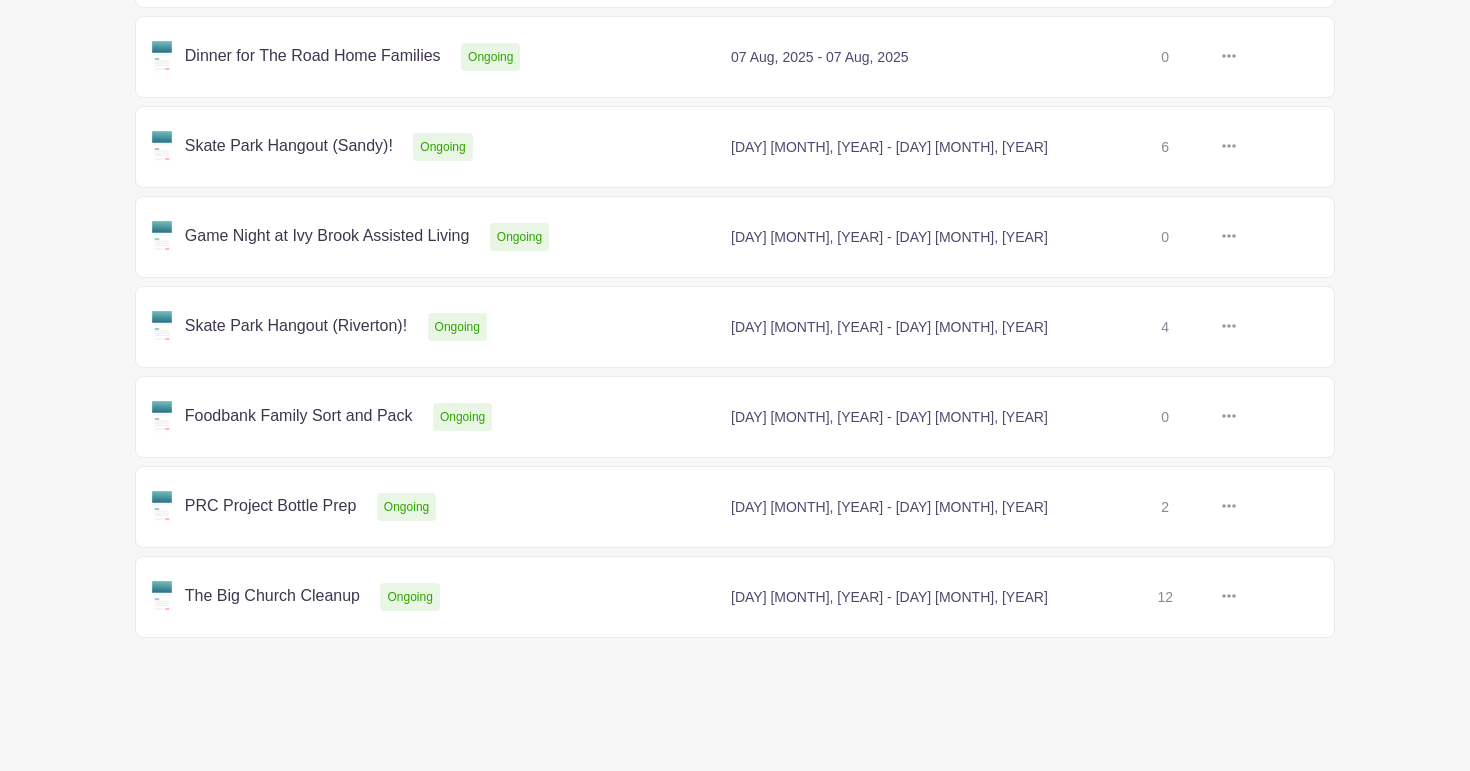click at bounding box center [1236, 597] 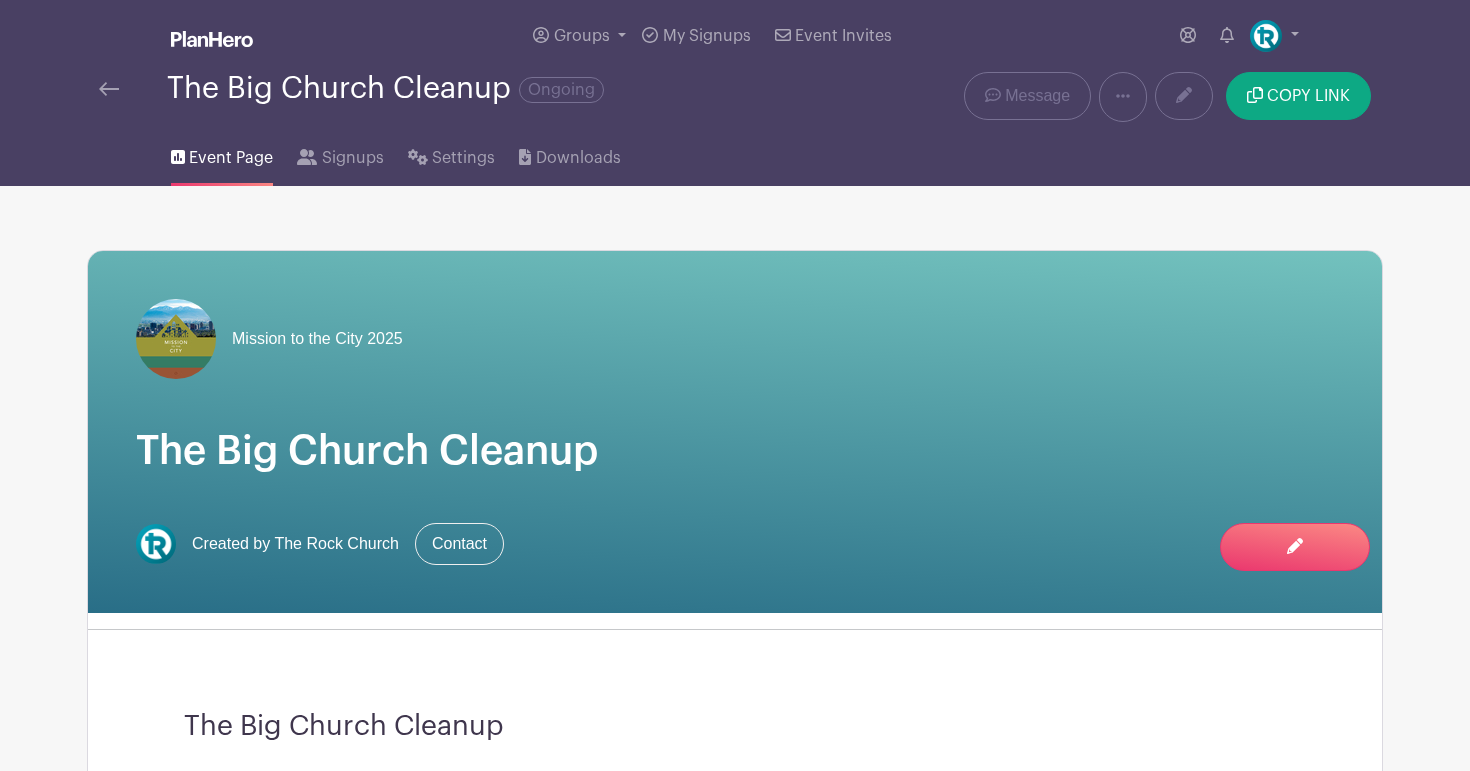 scroll, scrollTop: 0, scrollLeft: 0, axis: both 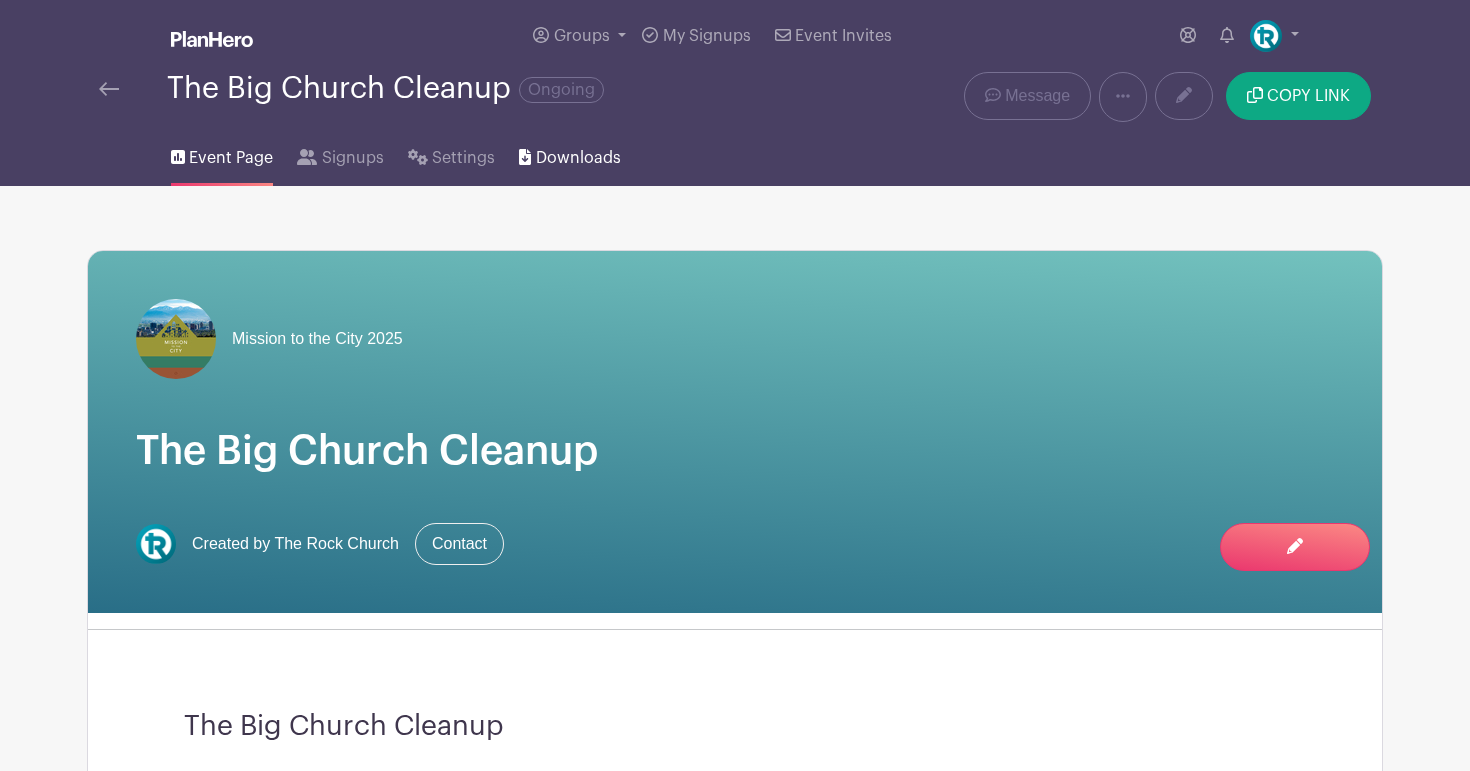 click on "Downloads" at bounding box center [569, 154] 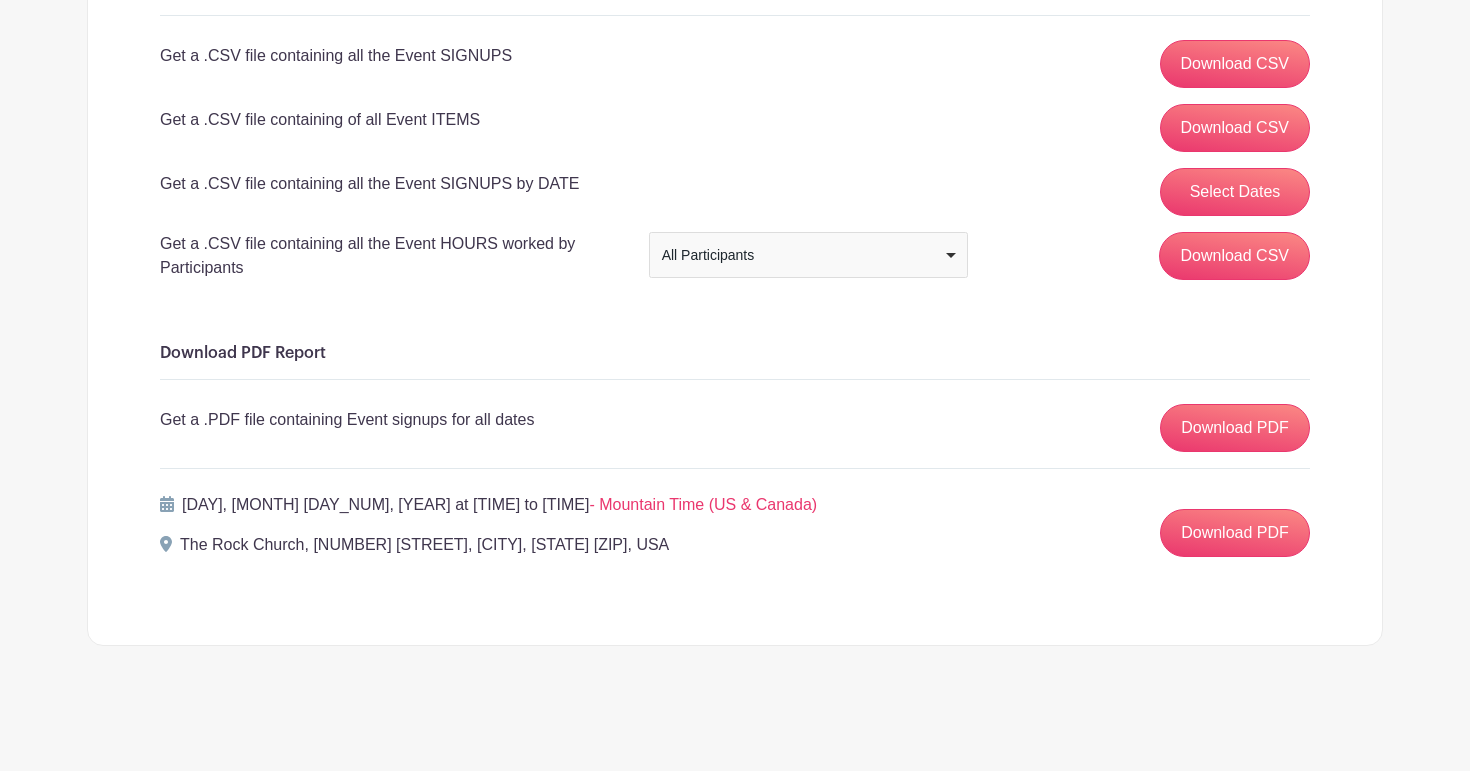 scroll, scrollTop: 345, scrollLeft: 0, axis: vertical 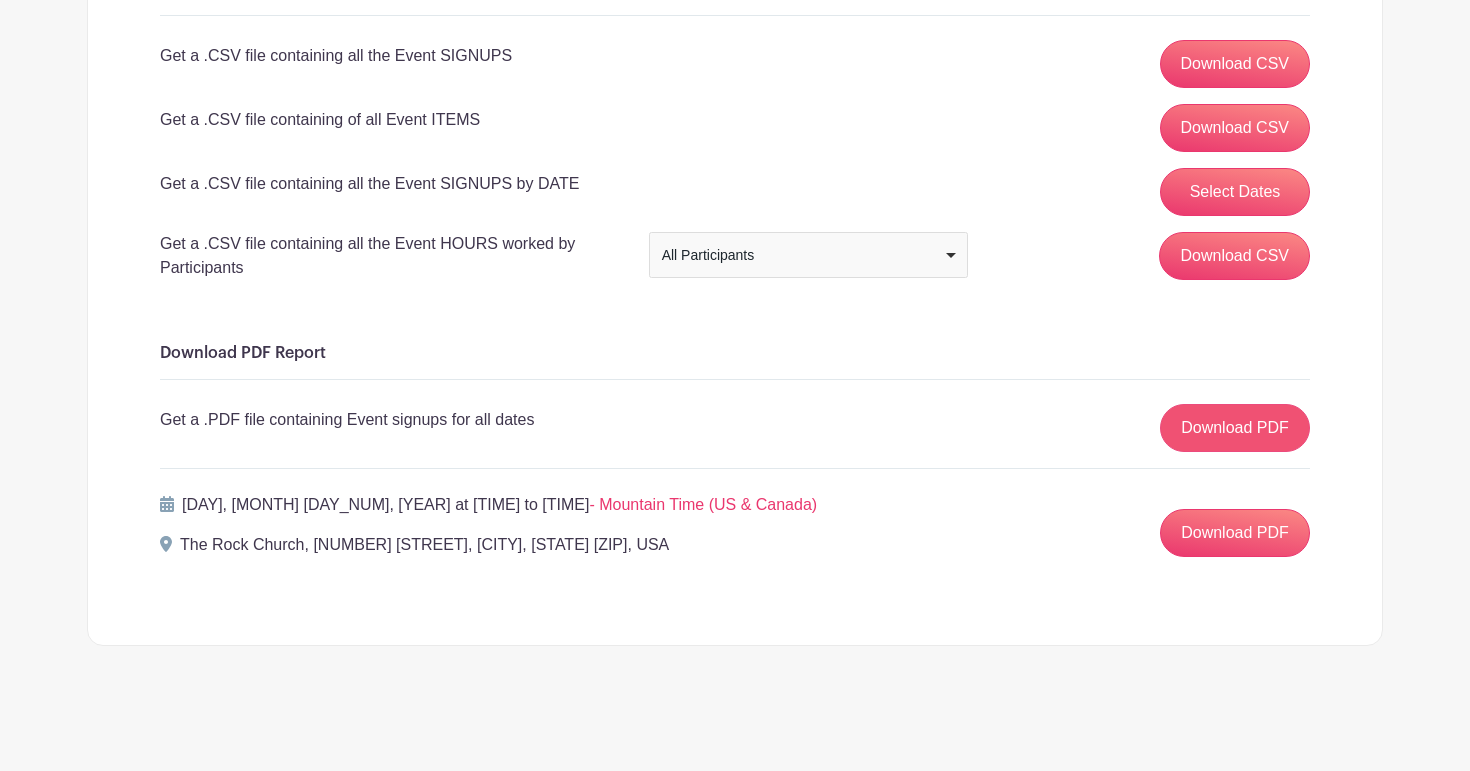 click on "Download PDF" at bounding box center [1235, 428] 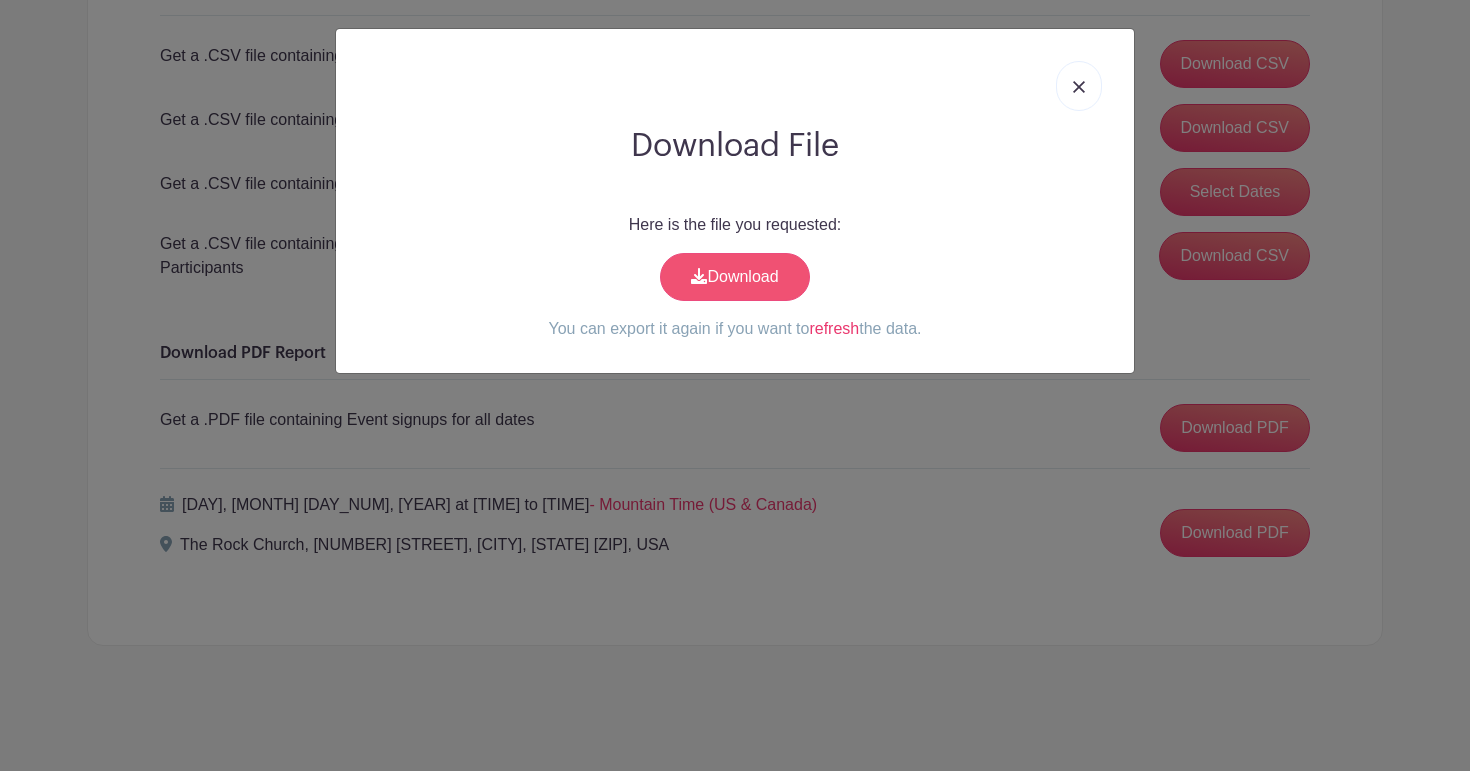 click on "Download" at bounding box center (735, 277) 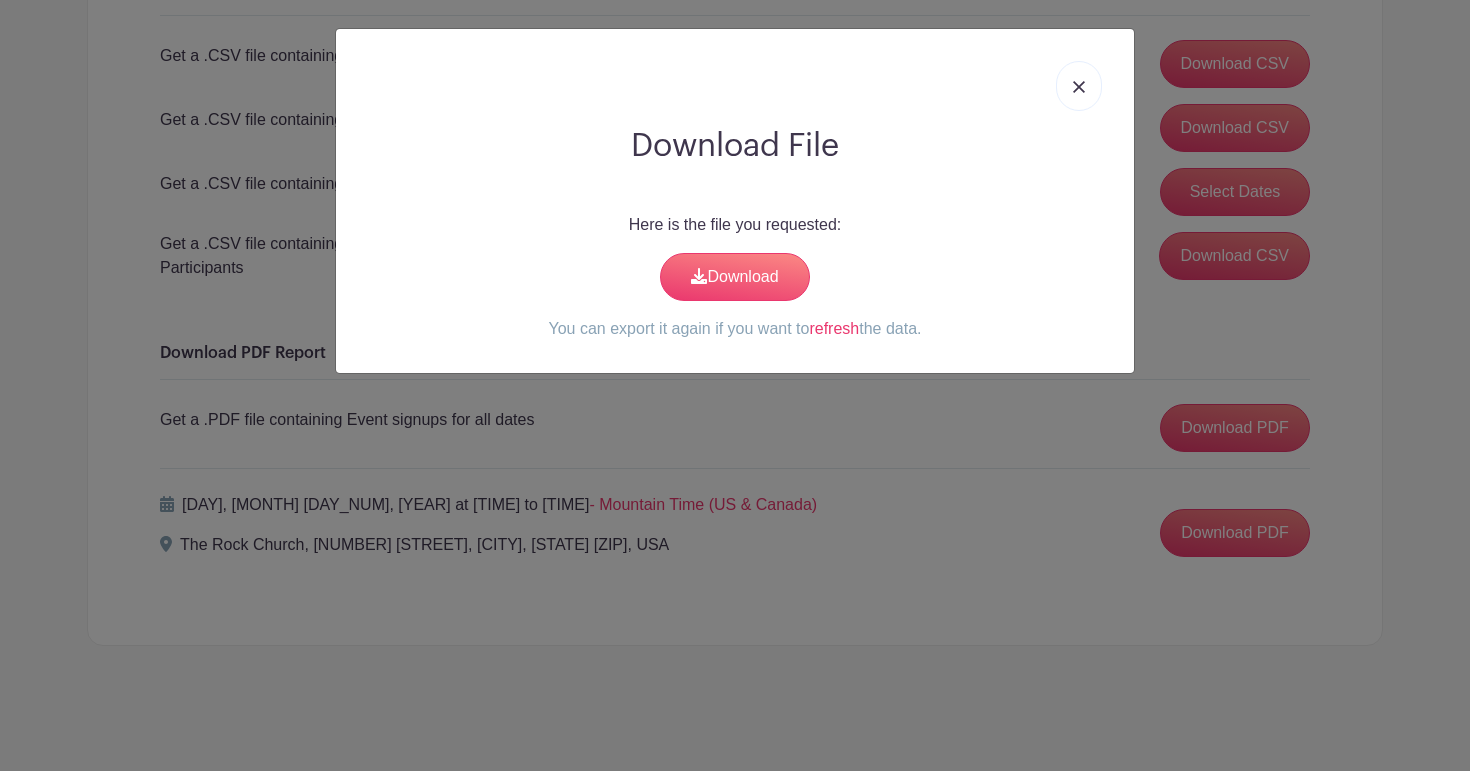 click at bounding box center (1079, 86) 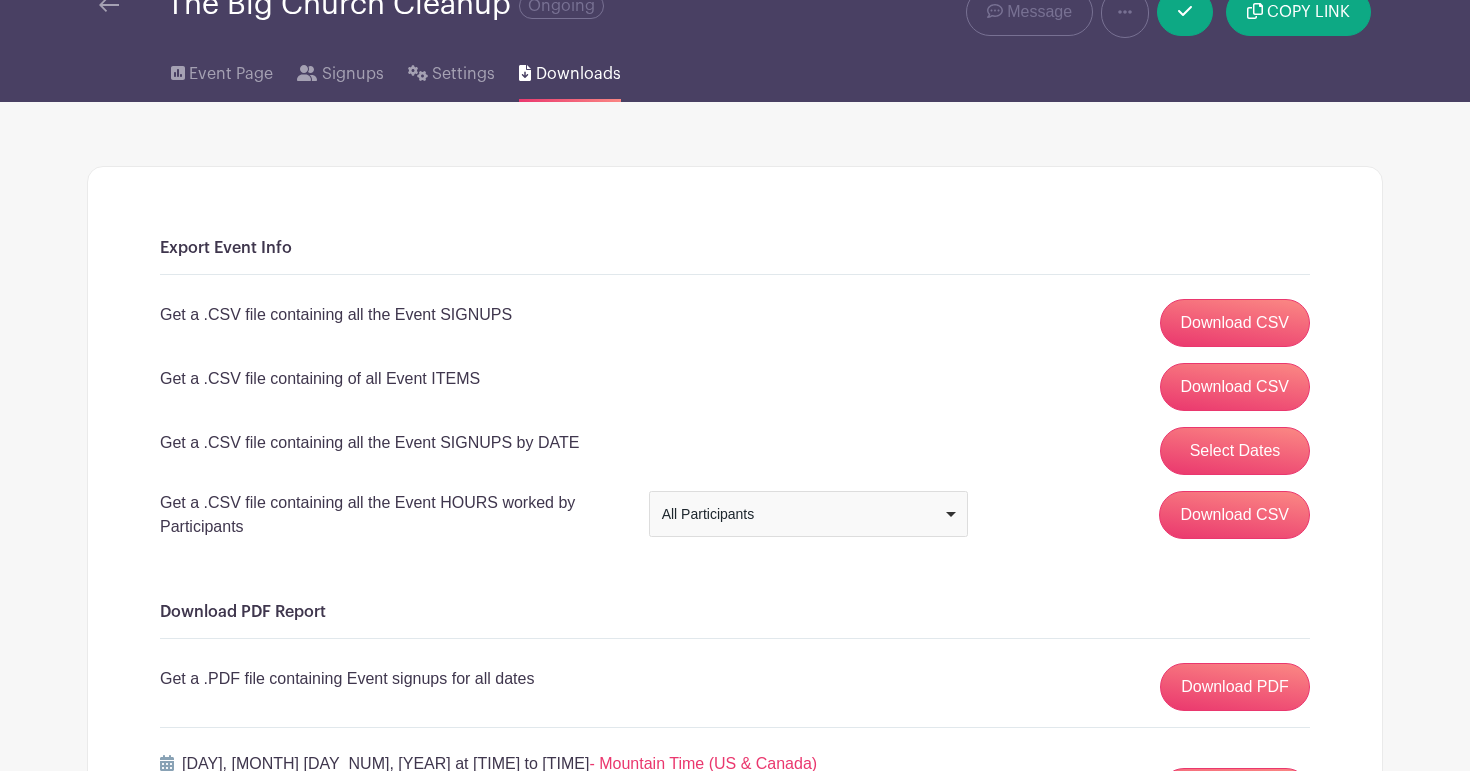 scroll, scrollTop: 89, scrollLeft: 0, axis: vertical 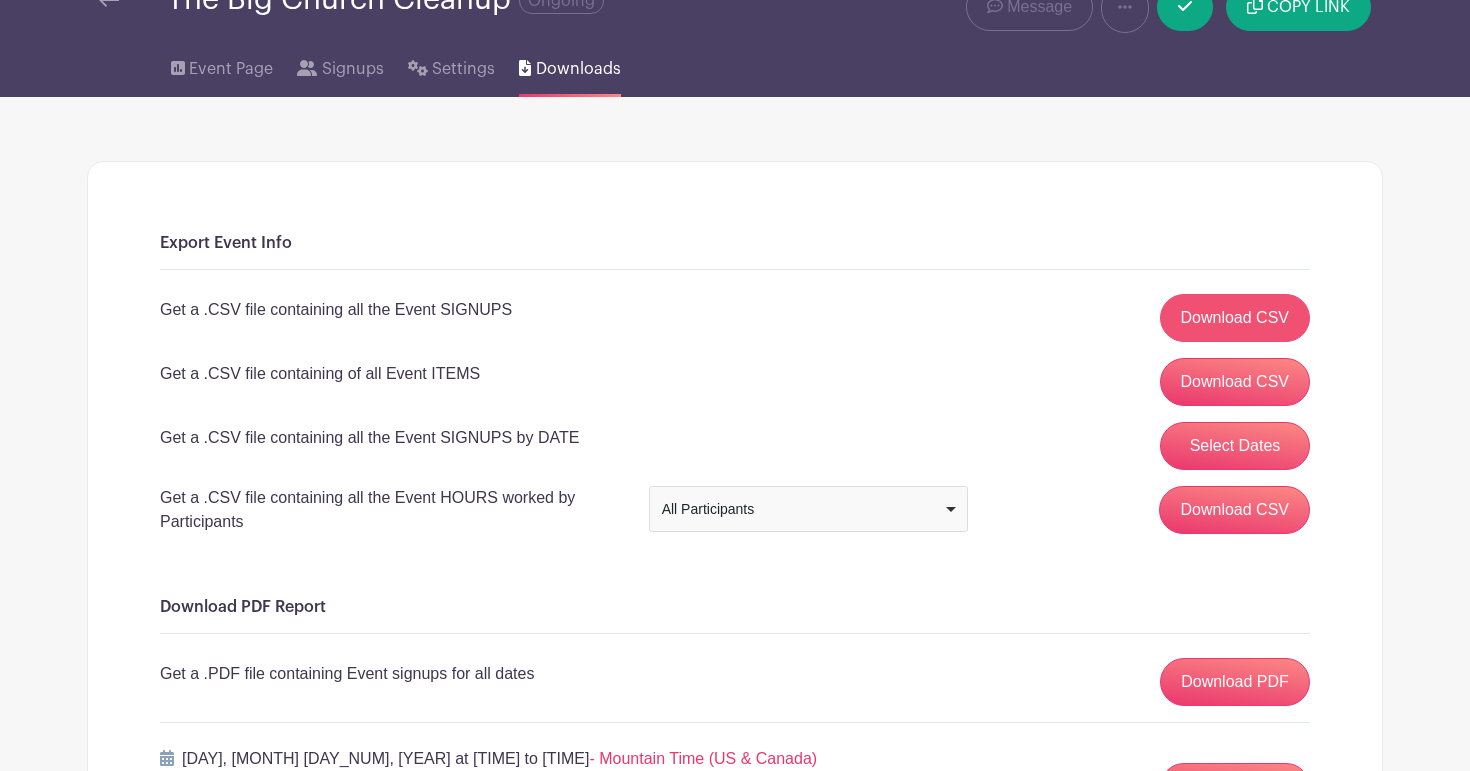 click on "Download CSV" at bounding box center (1235, 318) 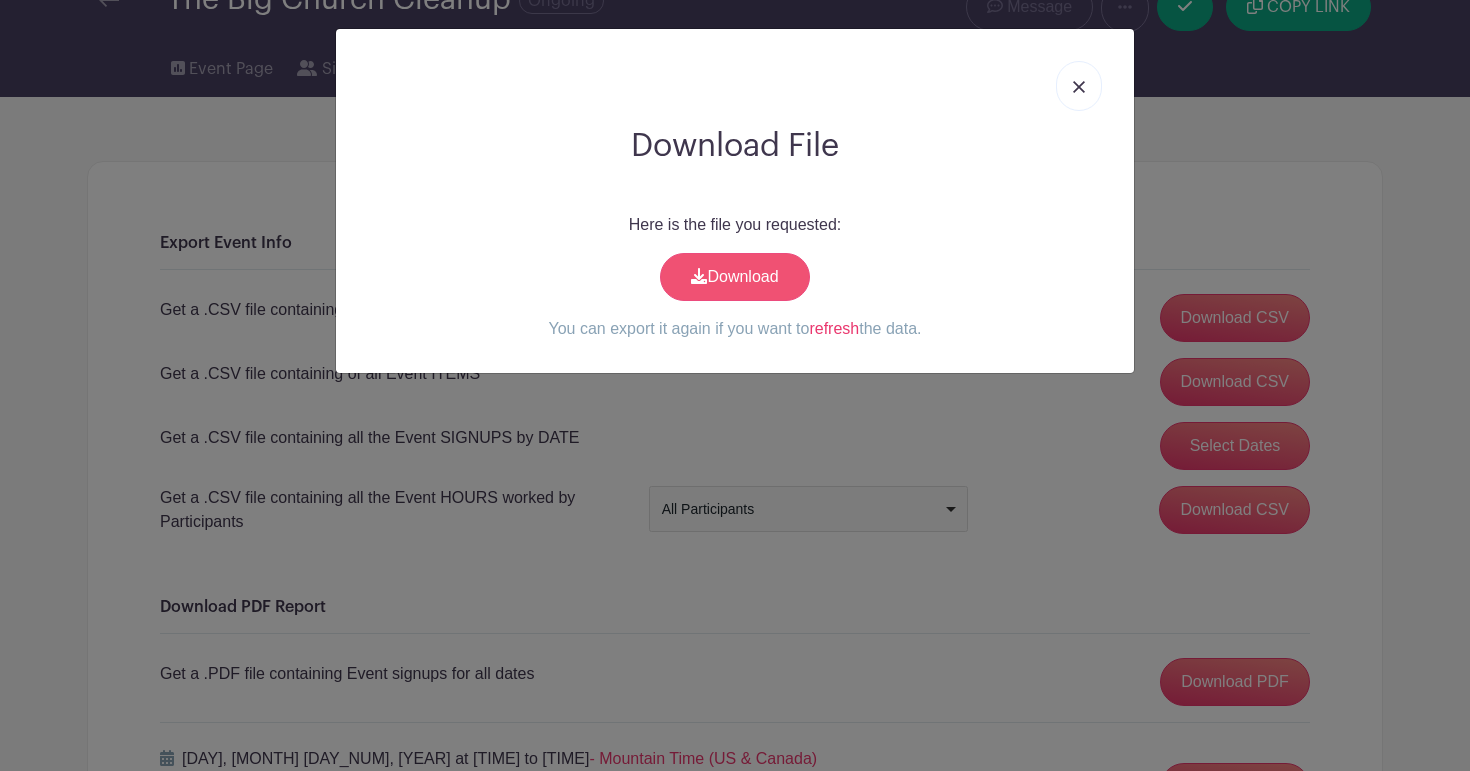 click on "Download" at bounding box center [735, 277] 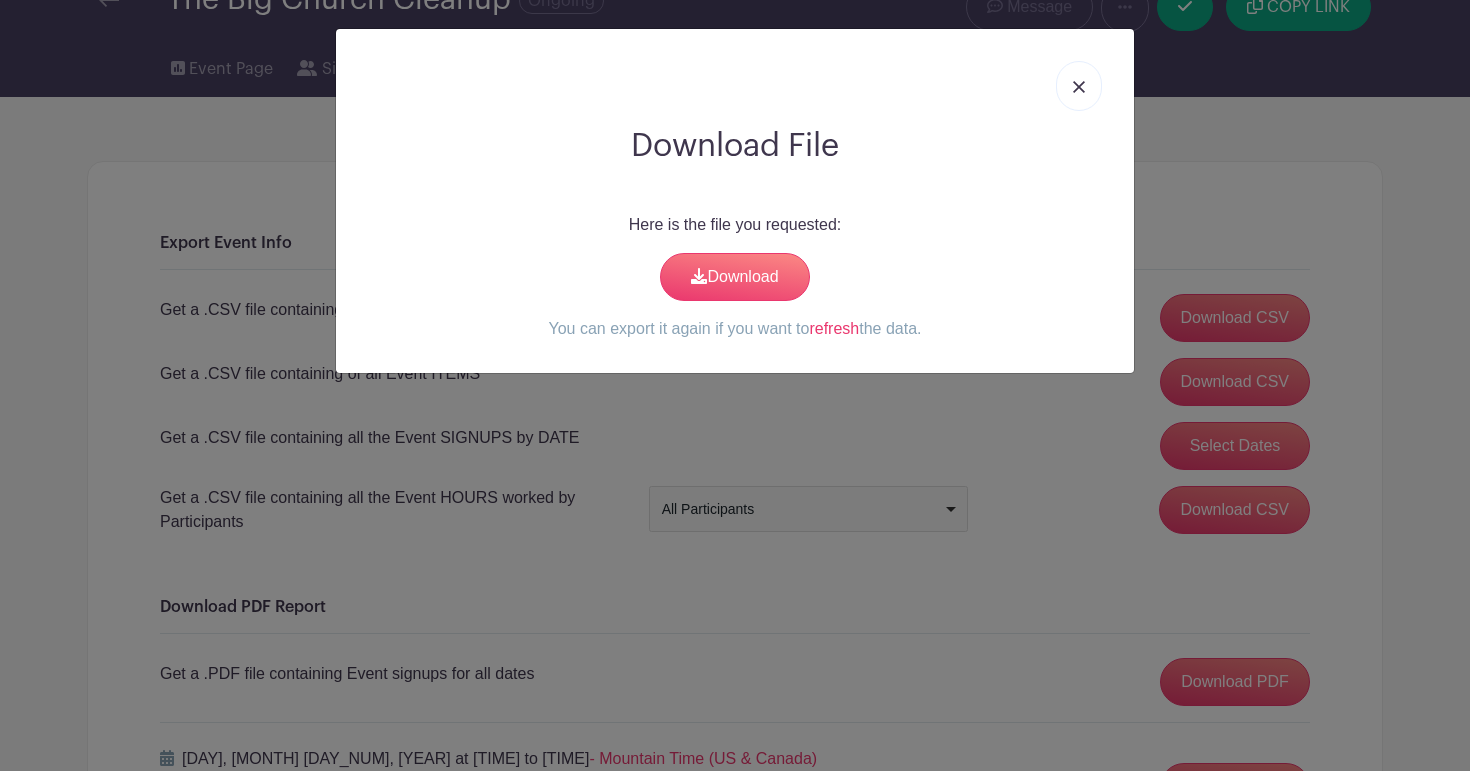 click at bounding box center [1079, 86] 